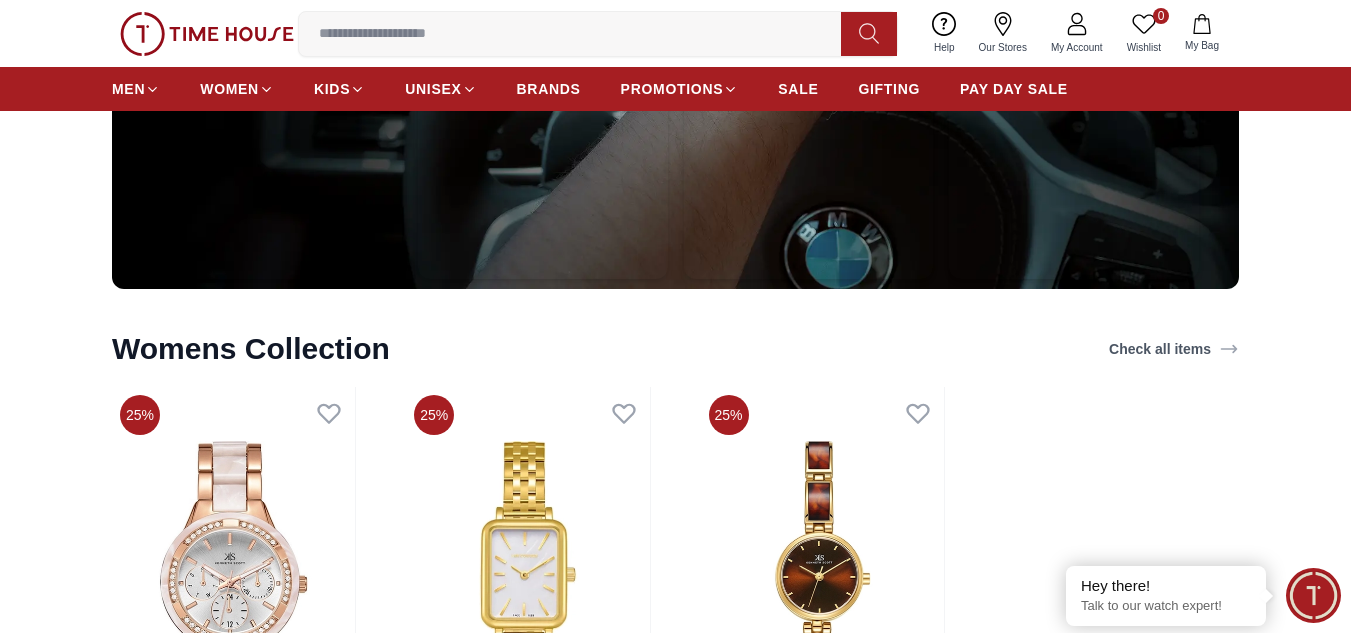 scroll, scrollTop: 5734, scrollLeft: 0, axis: vertical 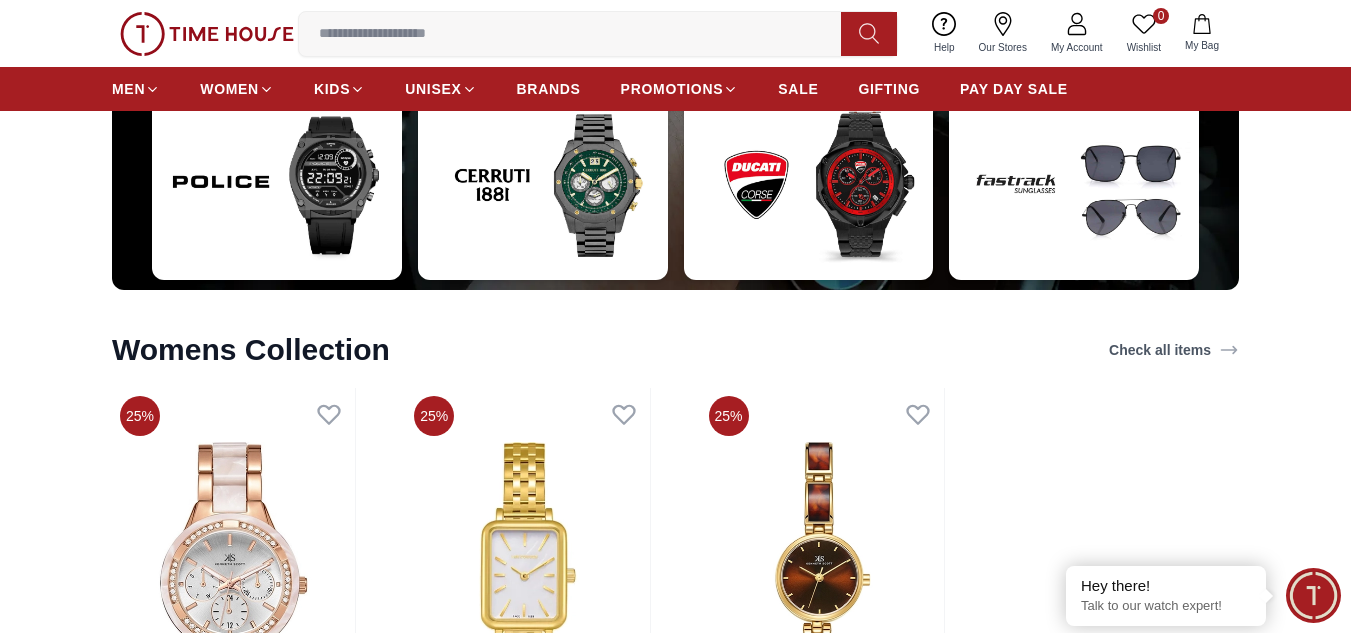 click at bounding box center [578, 34] 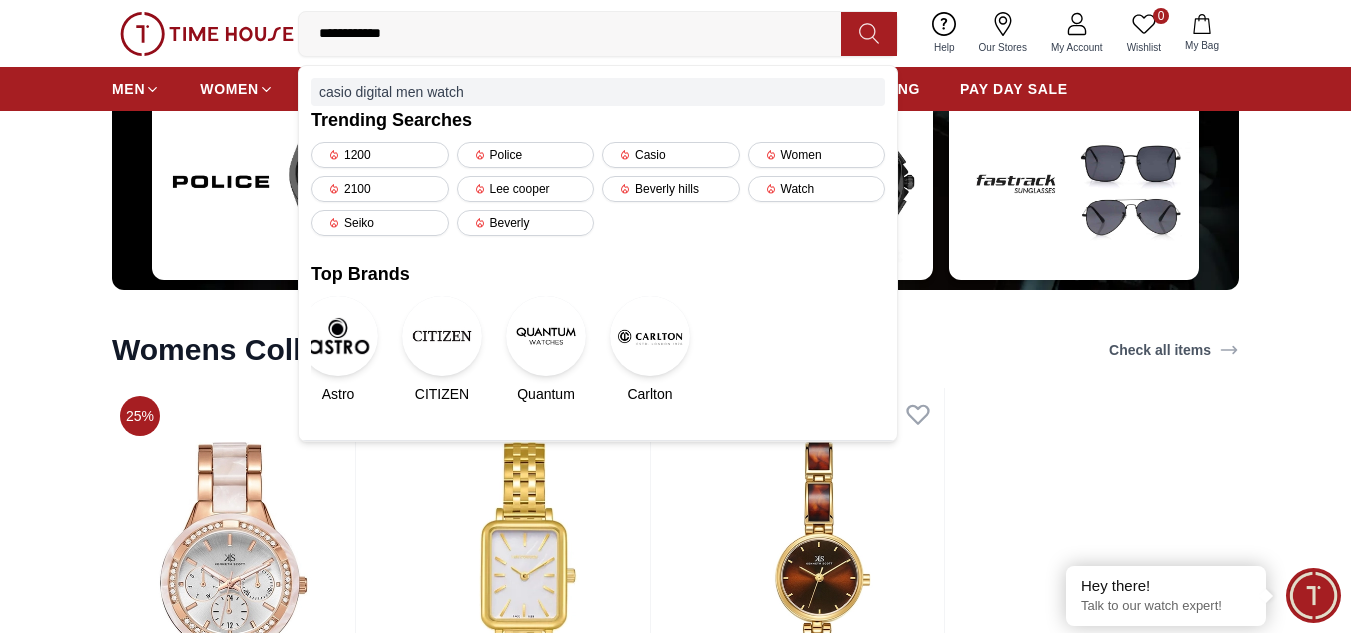 type on "**********" 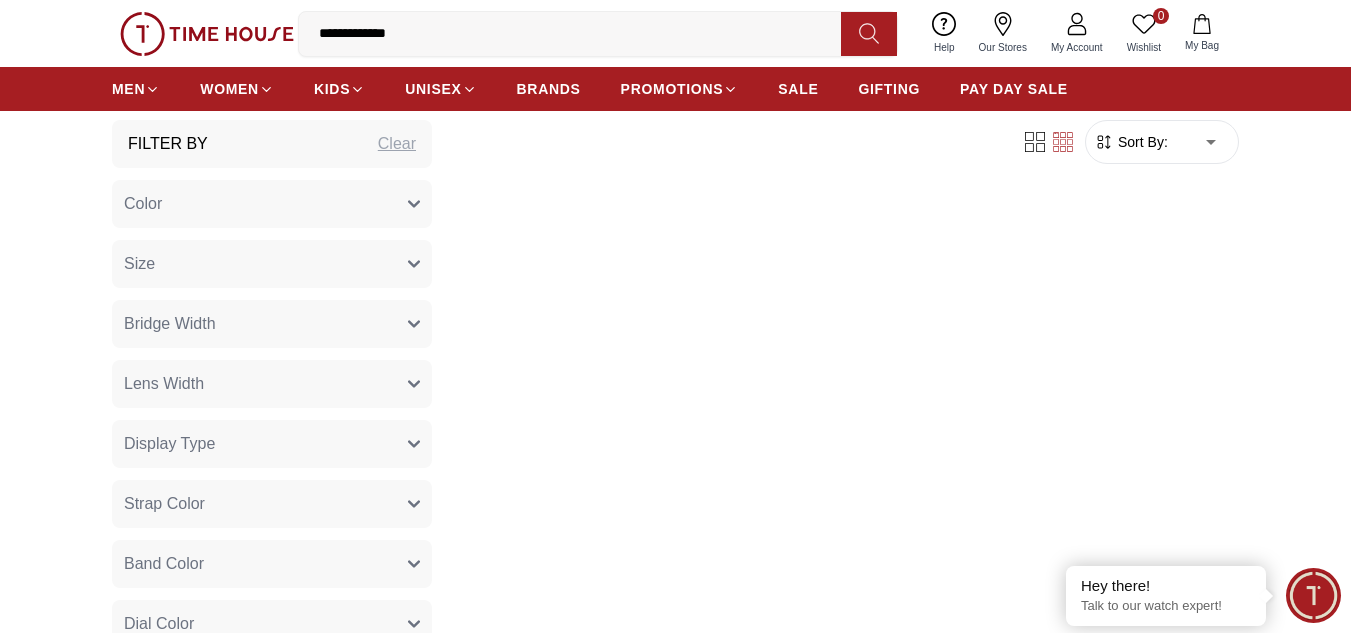 scroll, scrollTop: 0, scrollLeft: 0, axis: both 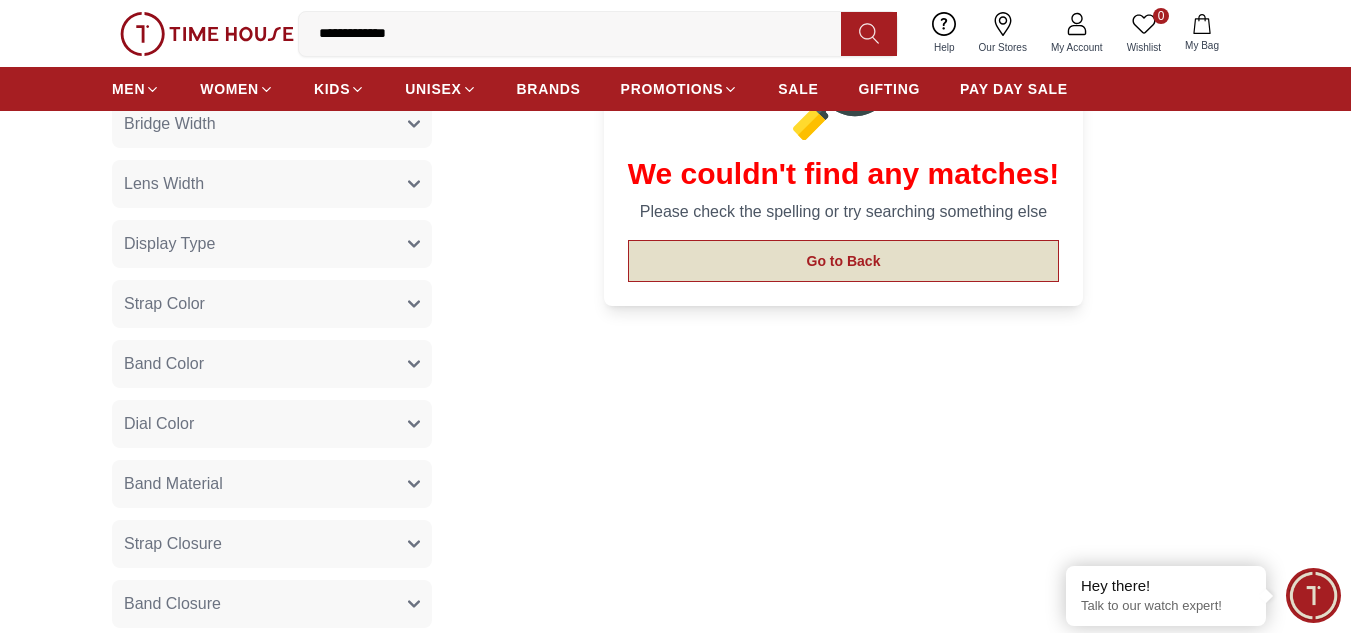 click on "Go to Back" at bounding box center (844, 261) 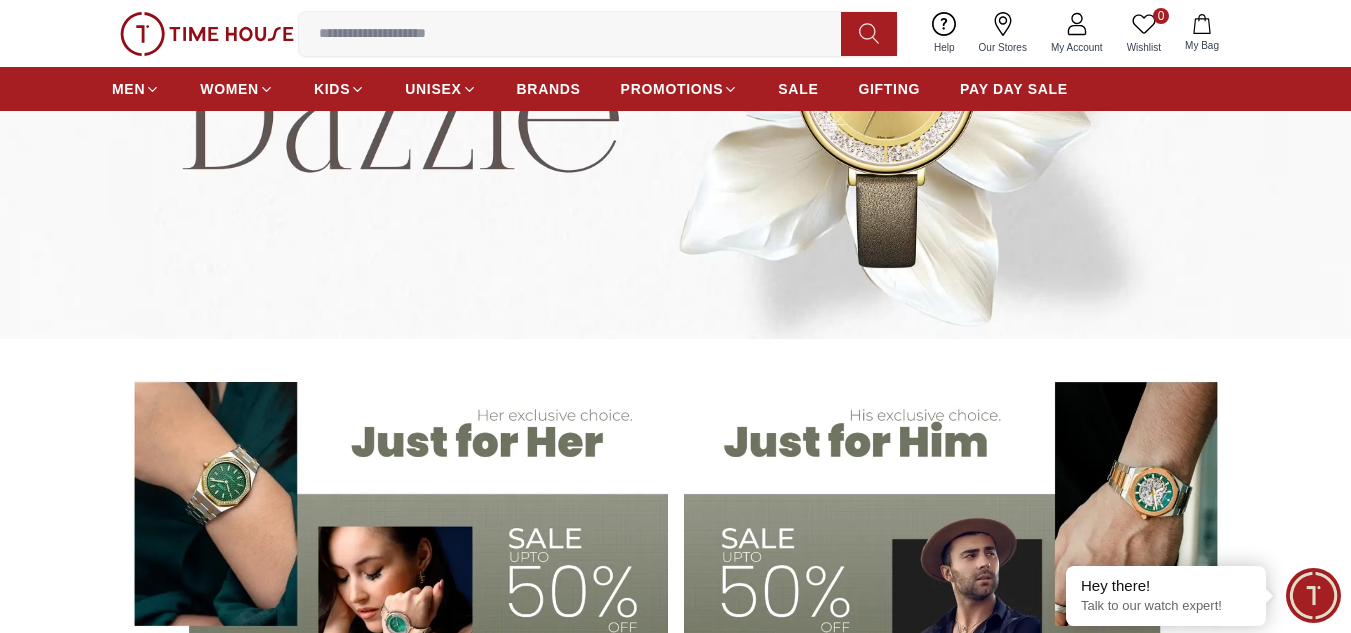 scroll, scrollTop: 5734, scrollLeft: 0, axis: vertical 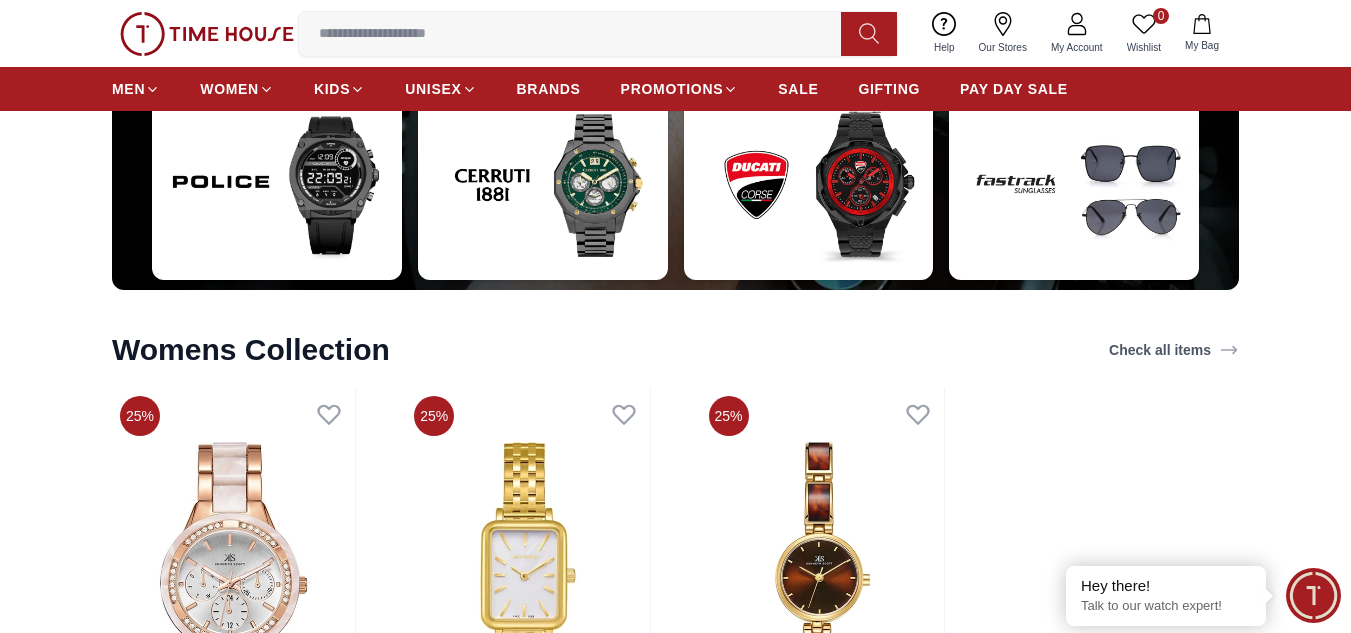 click at bounding box center [578, 34] 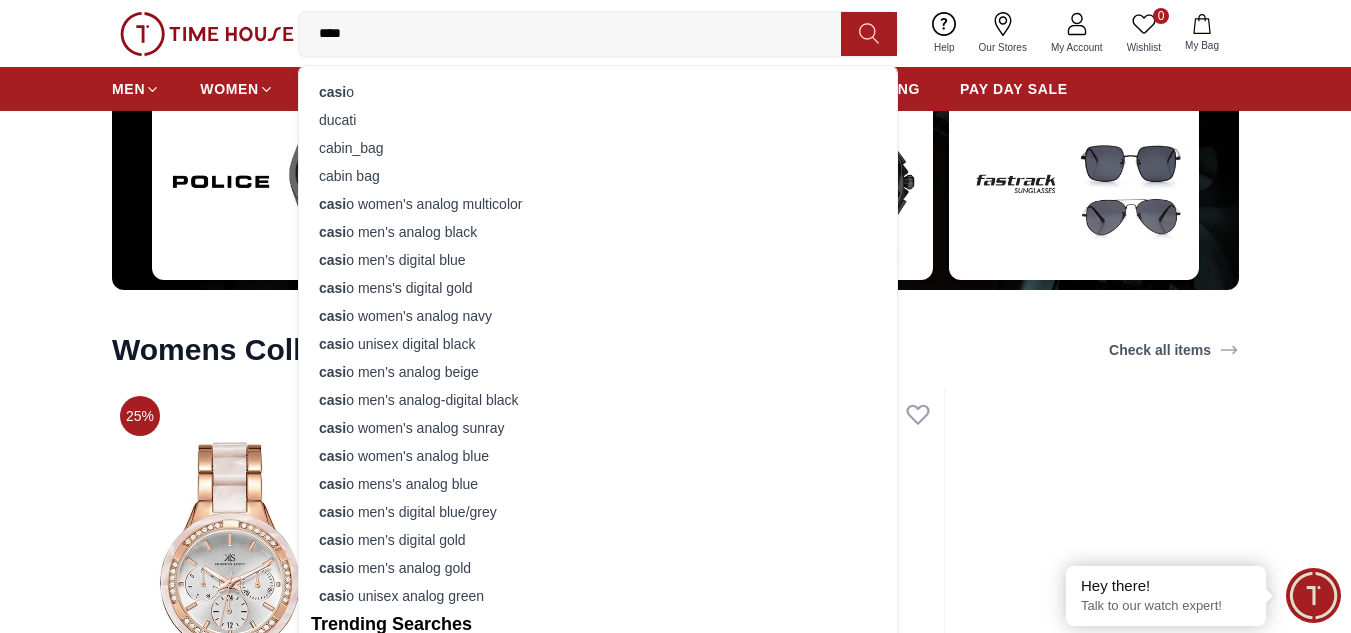 type on "*****" 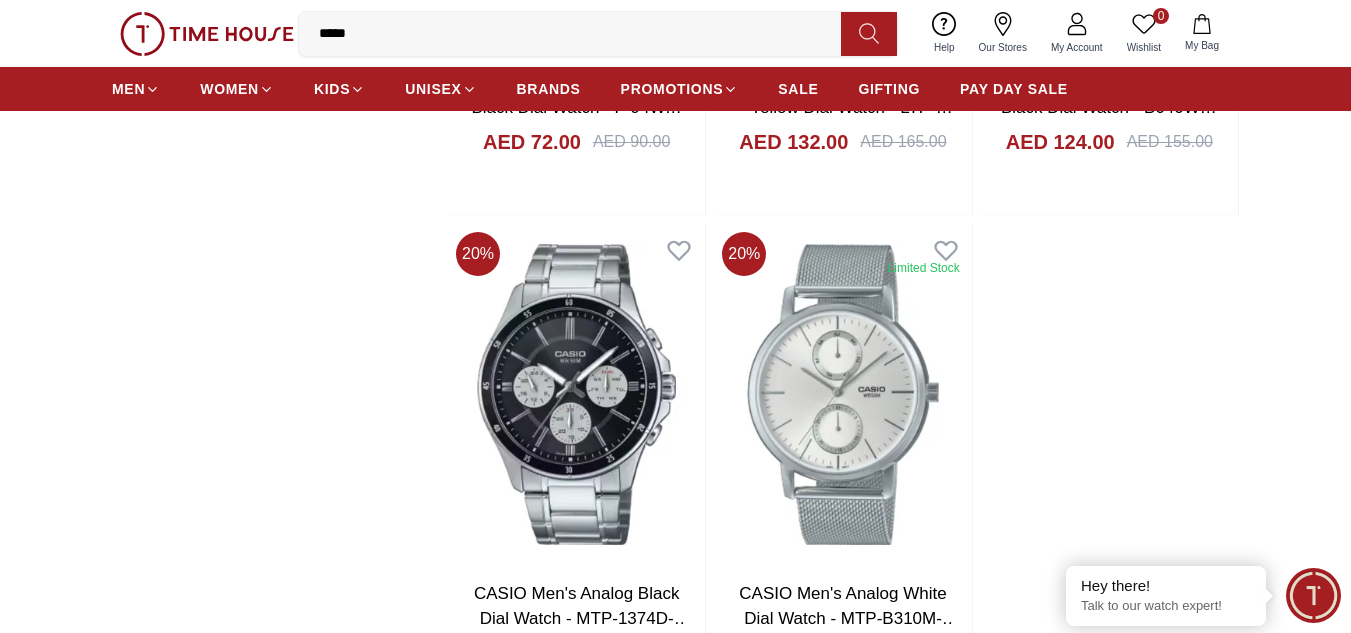 scroll, scrollTop: 3100, scrollLeft: 0, axis: vertical 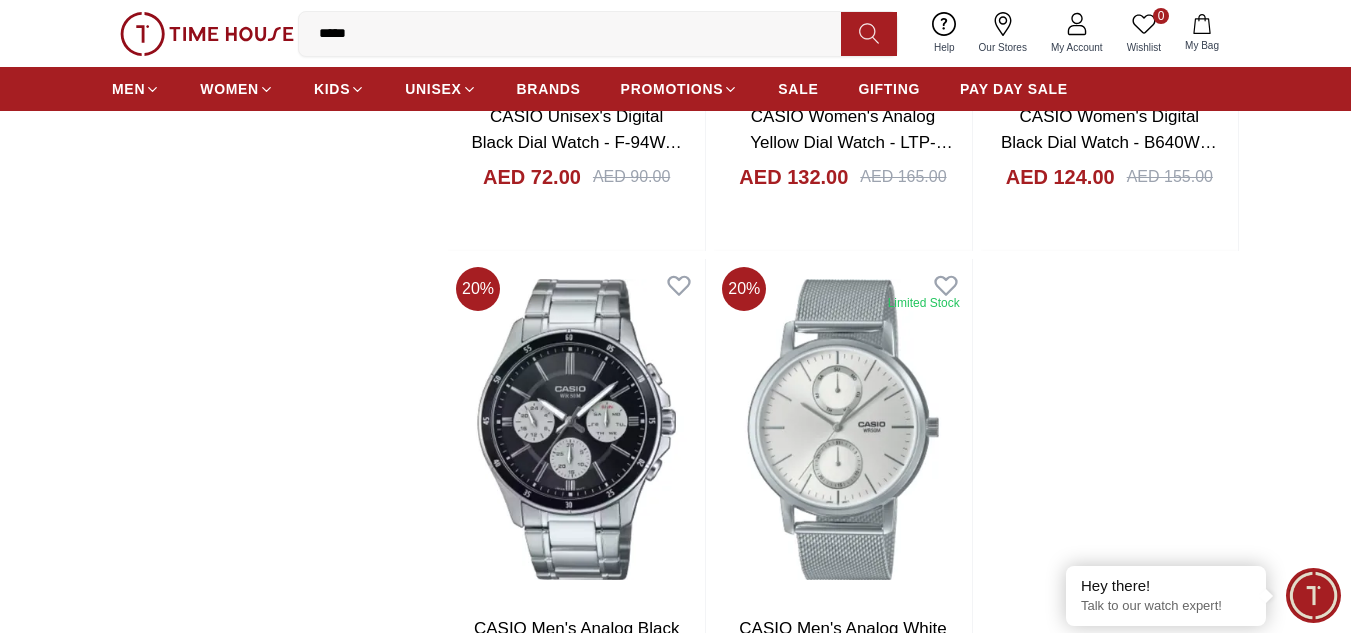 click on "*****" at bounding box center [578, 34] 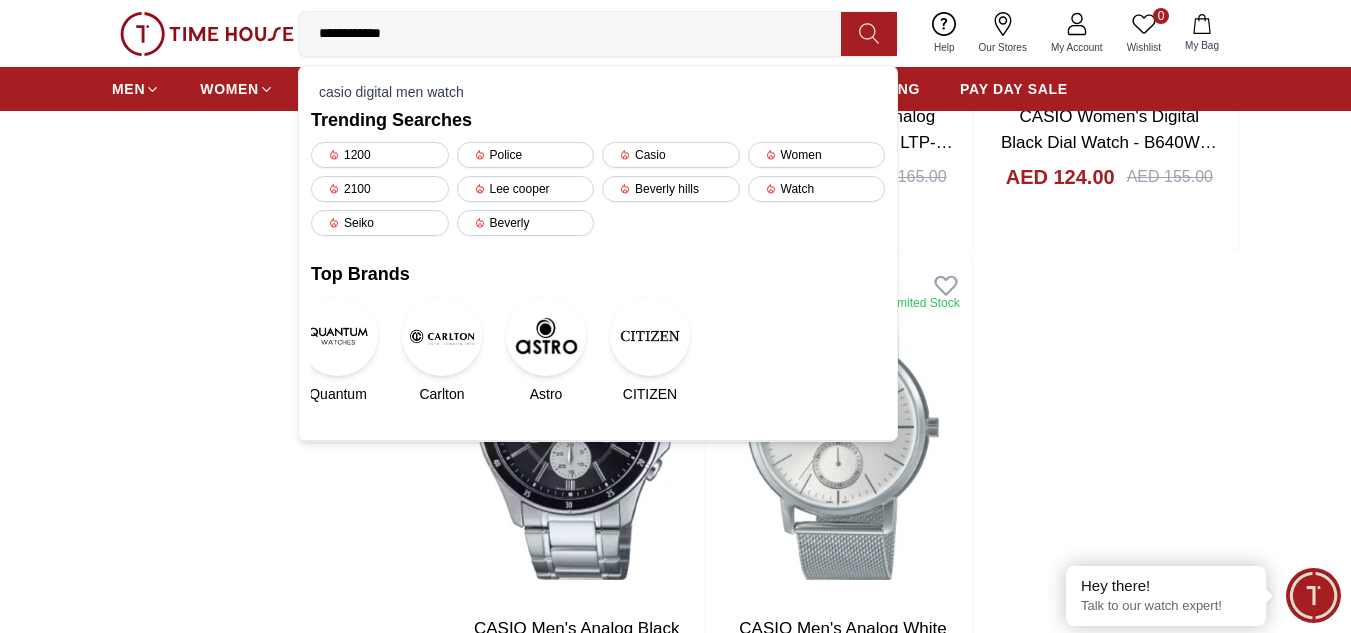 type on "**********" 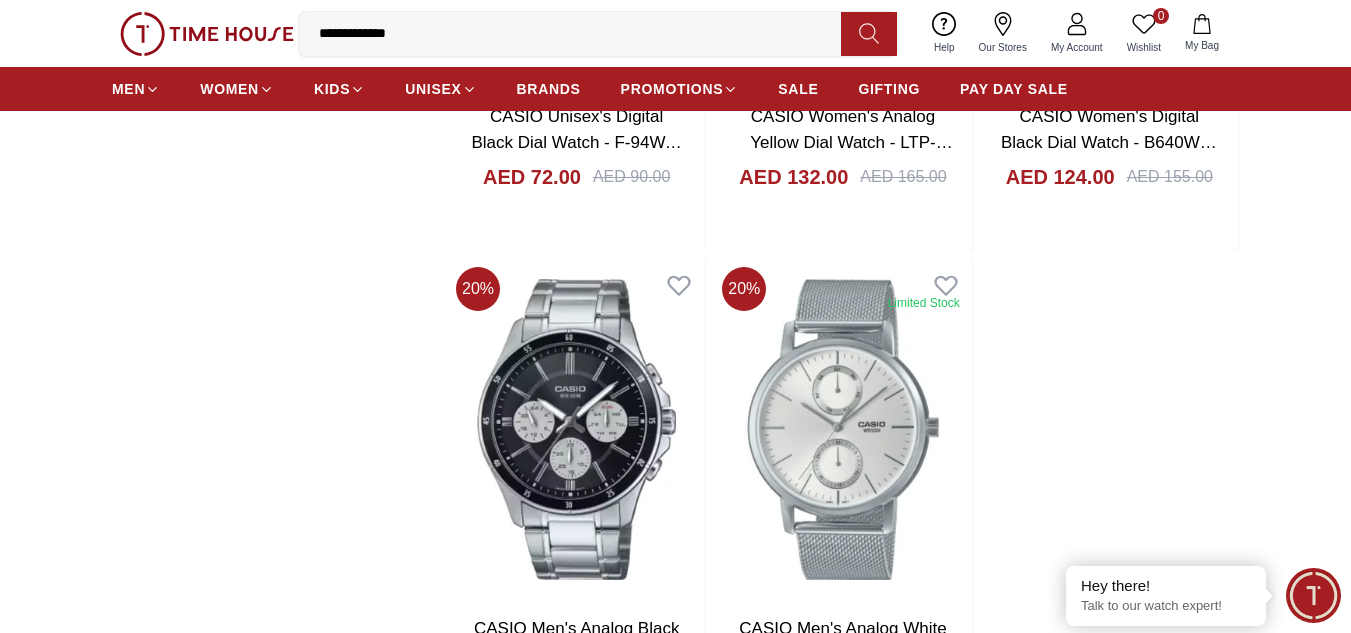scroll, scrollTop: 0, scrollLeft: 0, axis: both 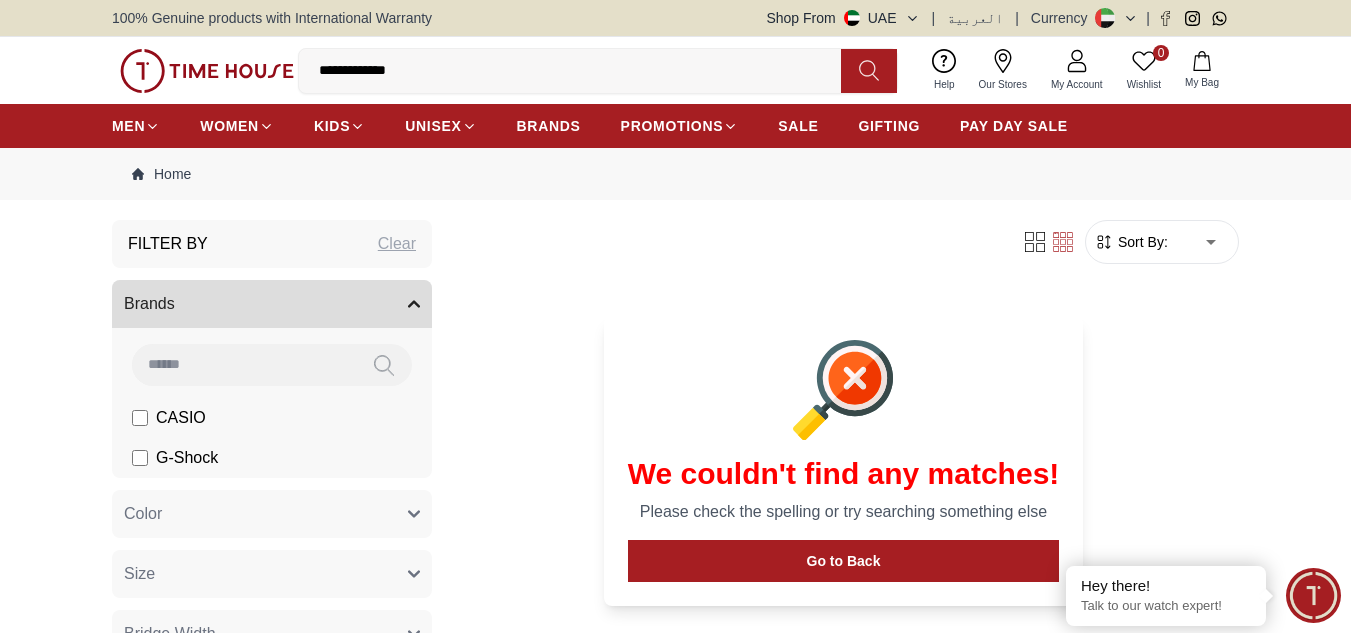 click on "**********" at bounding box center (578, 71) 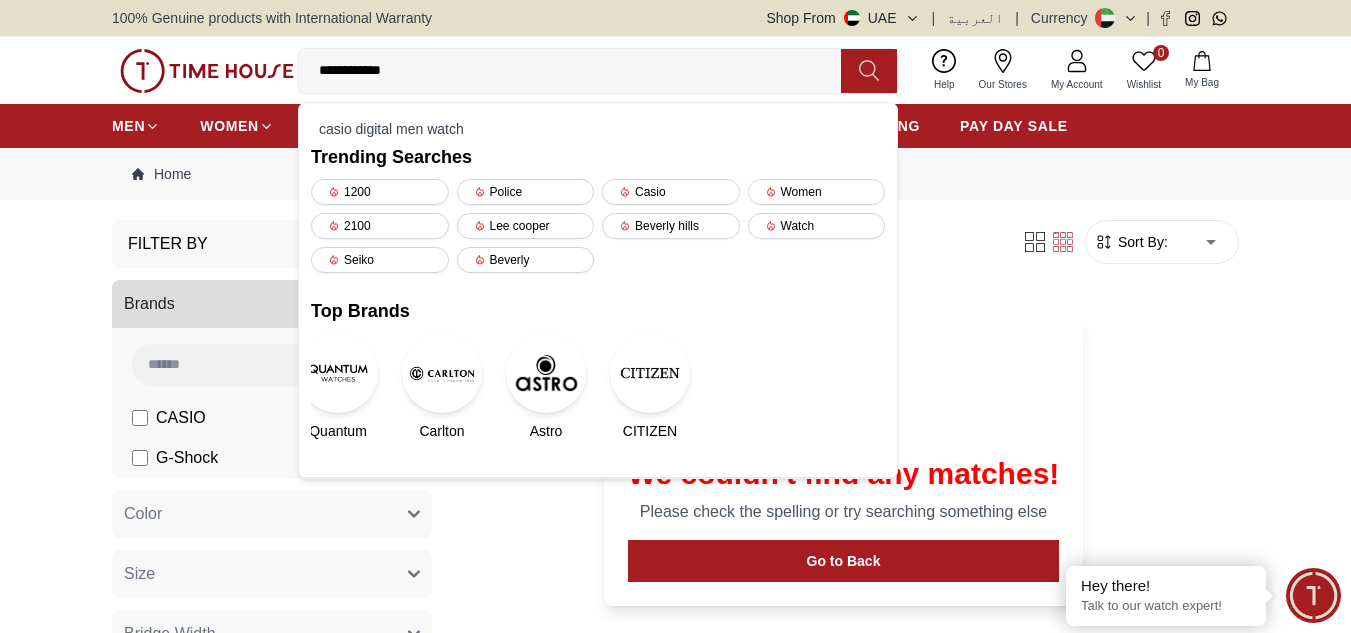 type on "**********" 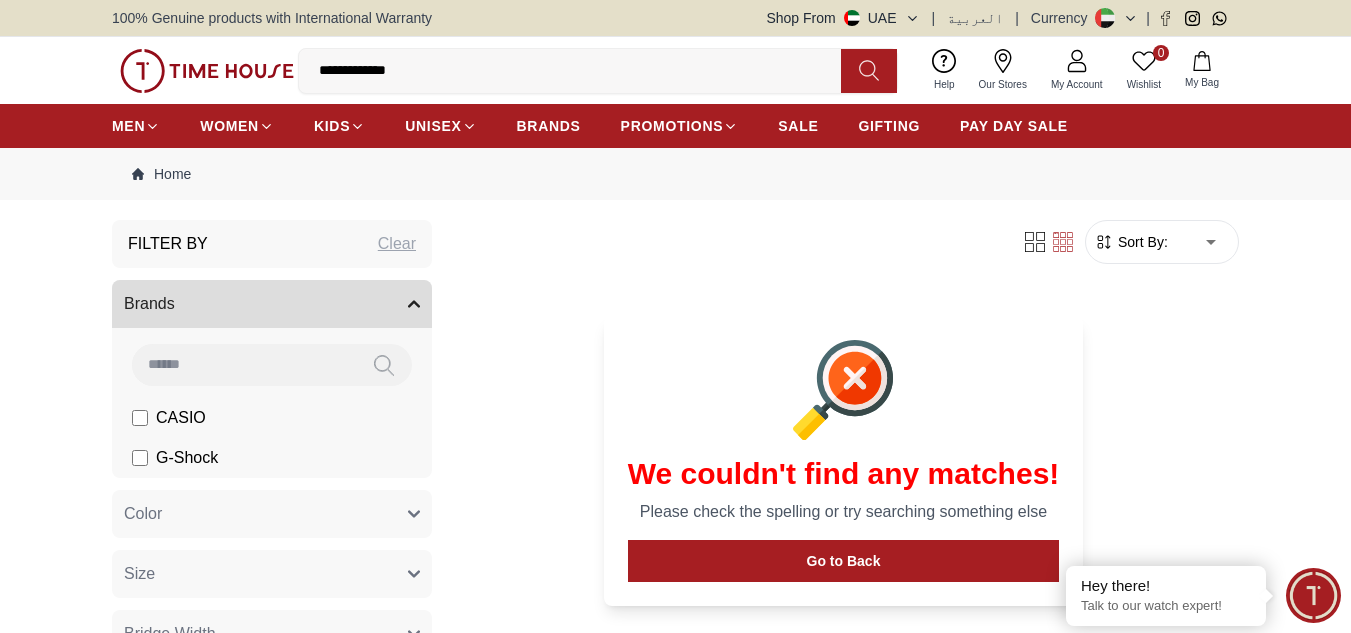 click on "**********" at bounding box center [578, 71] 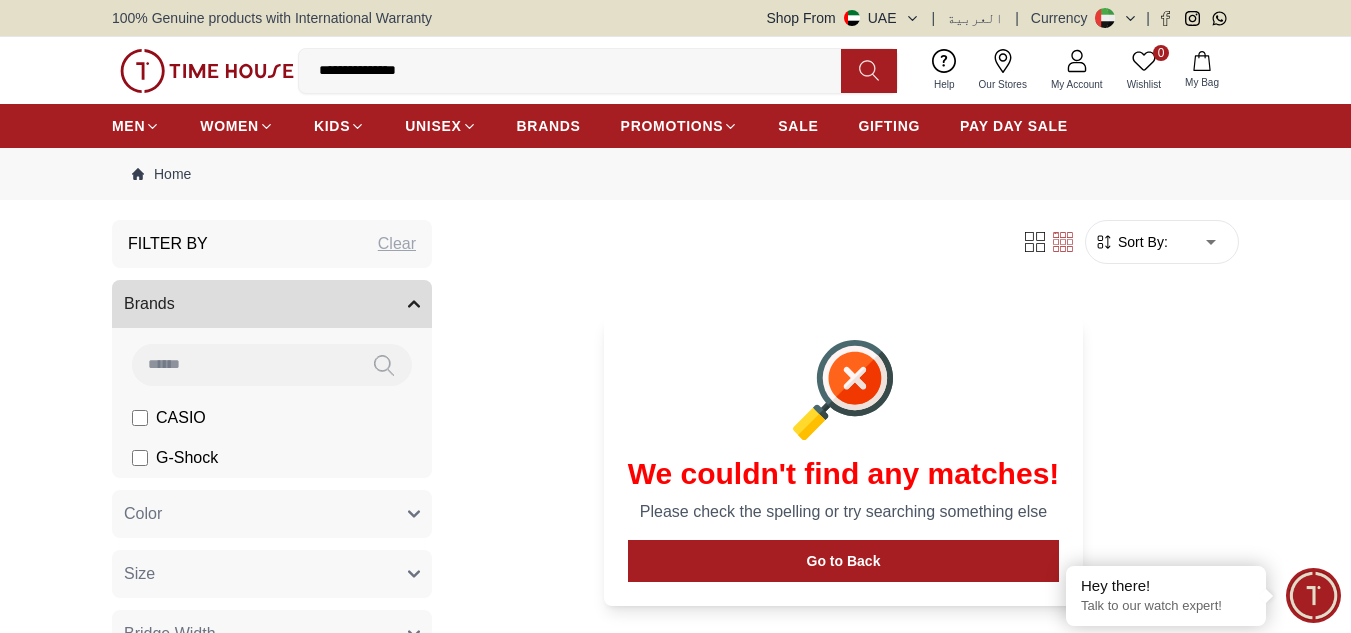 type on "**********" 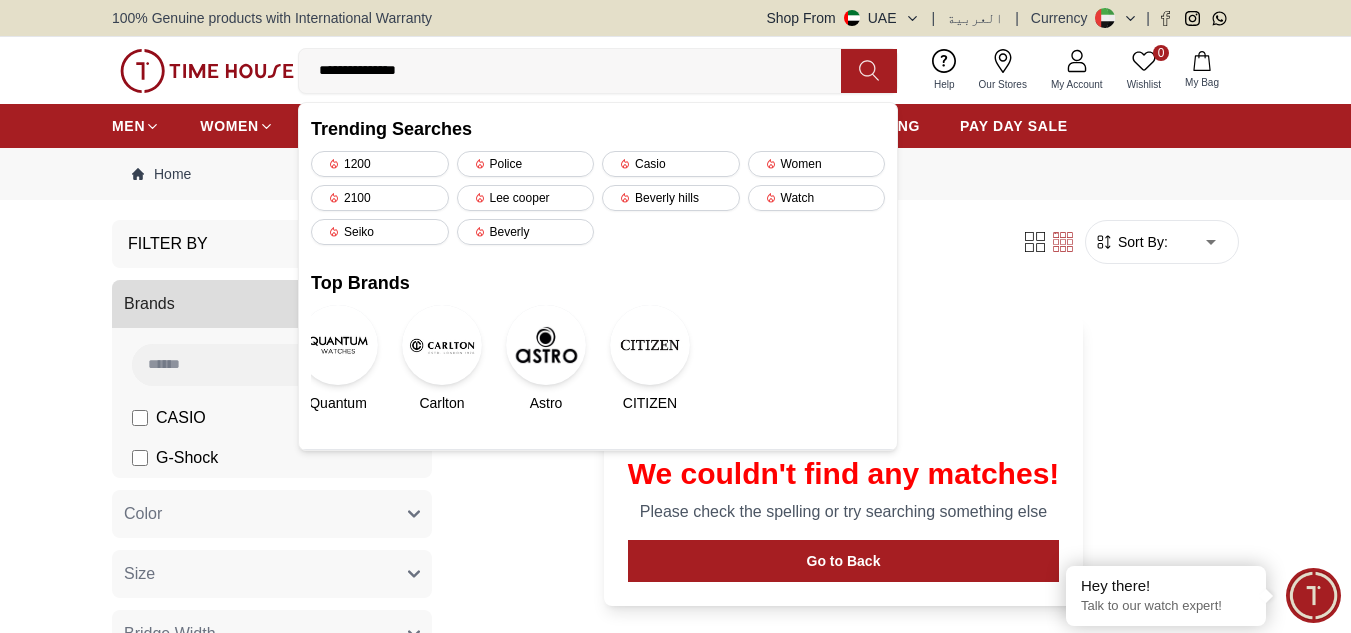 paste on "**********" 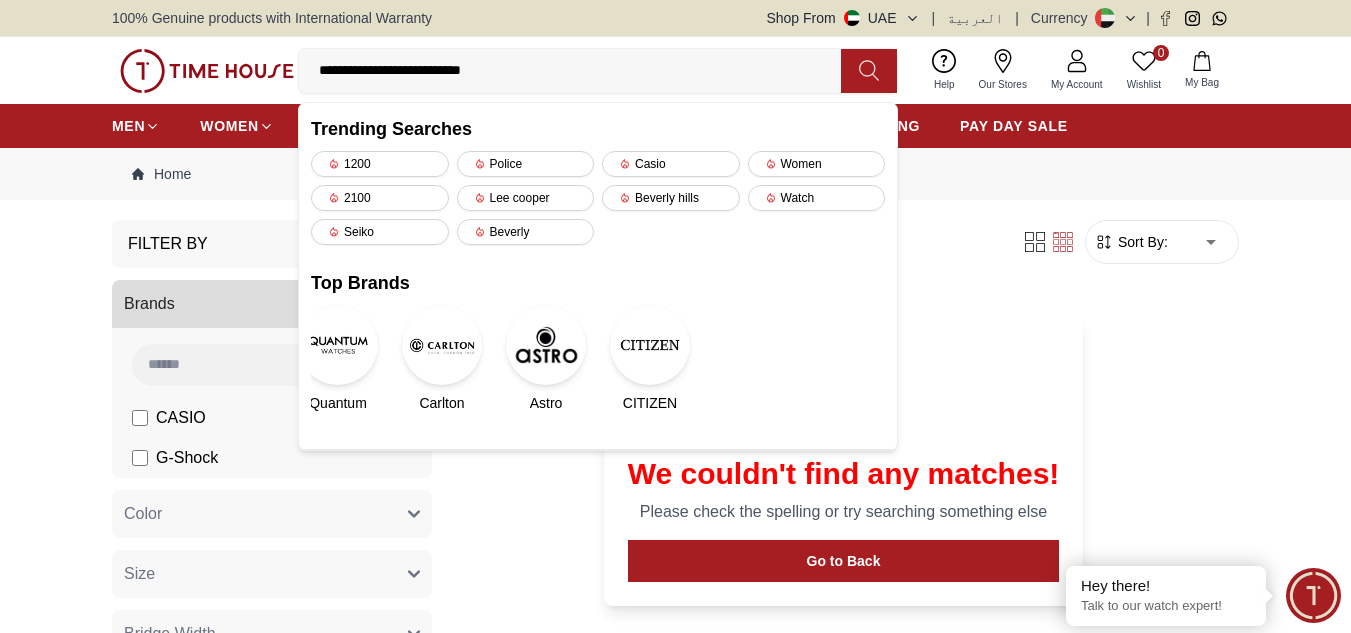 type on "**********" 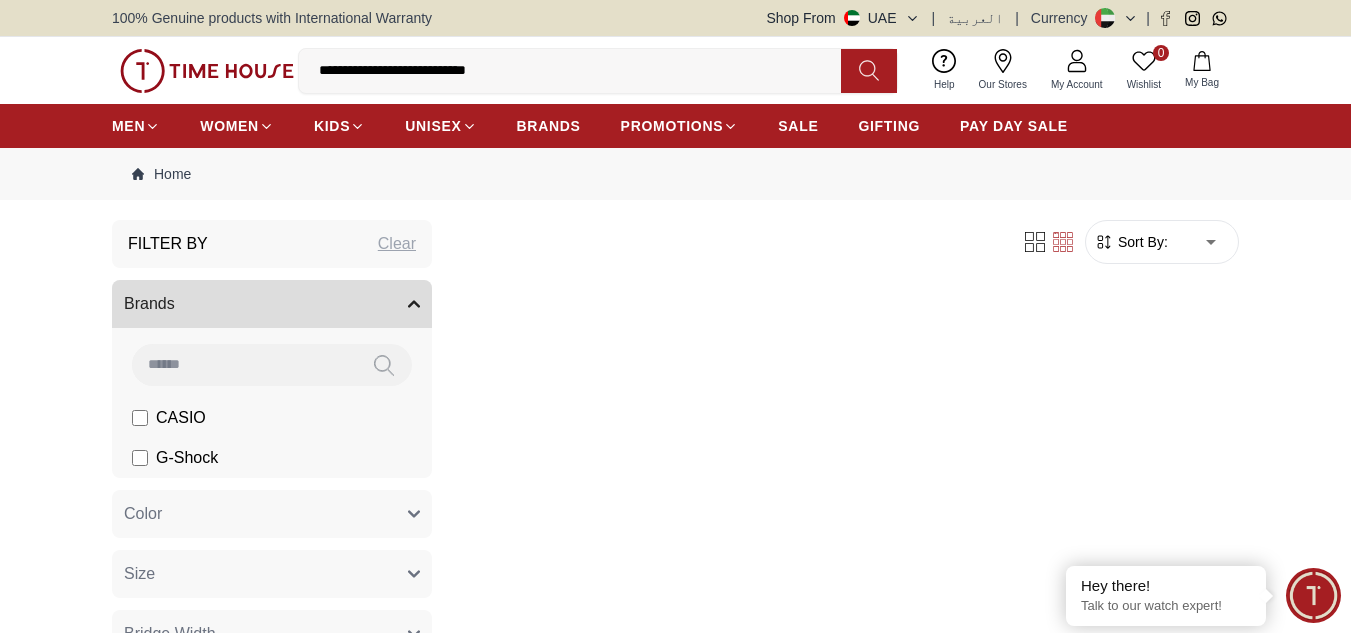 click on "CASIO" at bounding box center (276, 418) 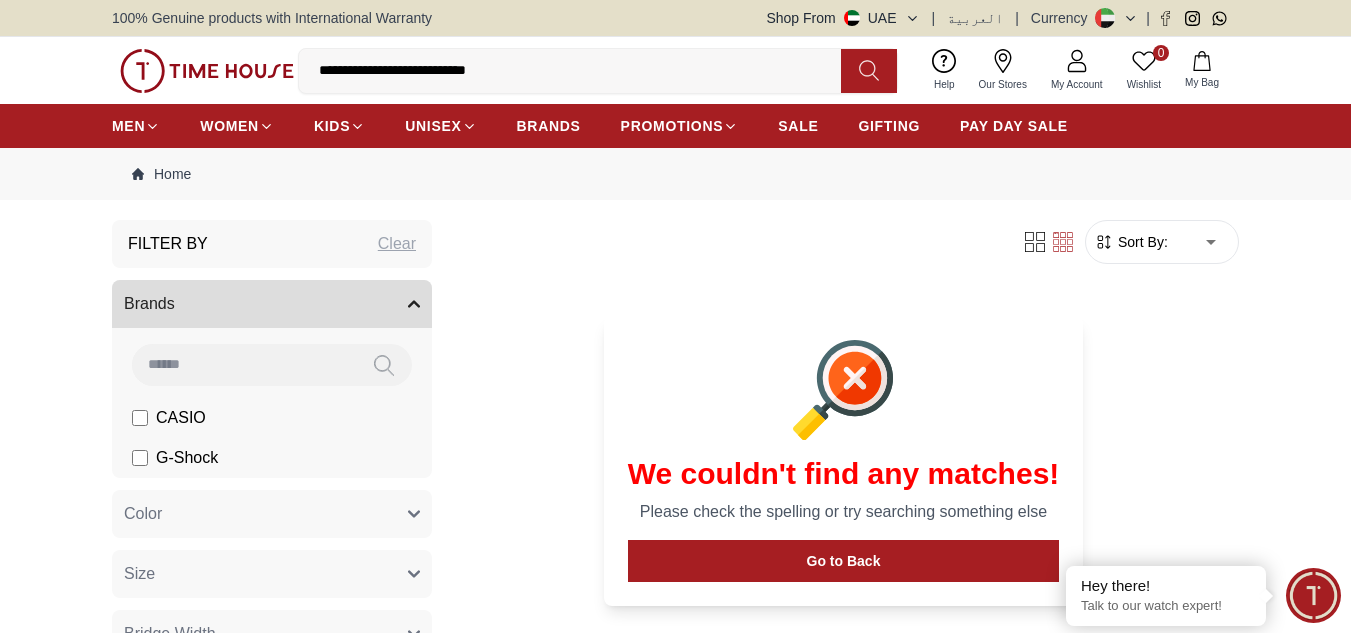 click at bounding box center (244, 364) 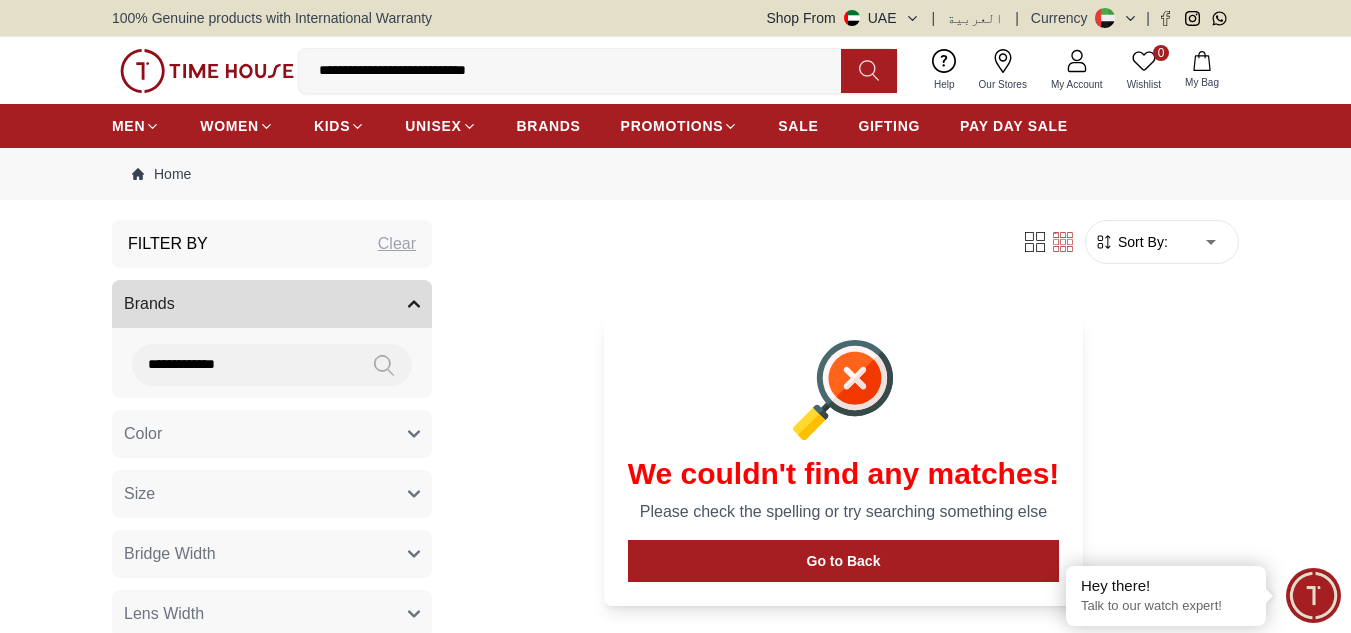 type on "**********" 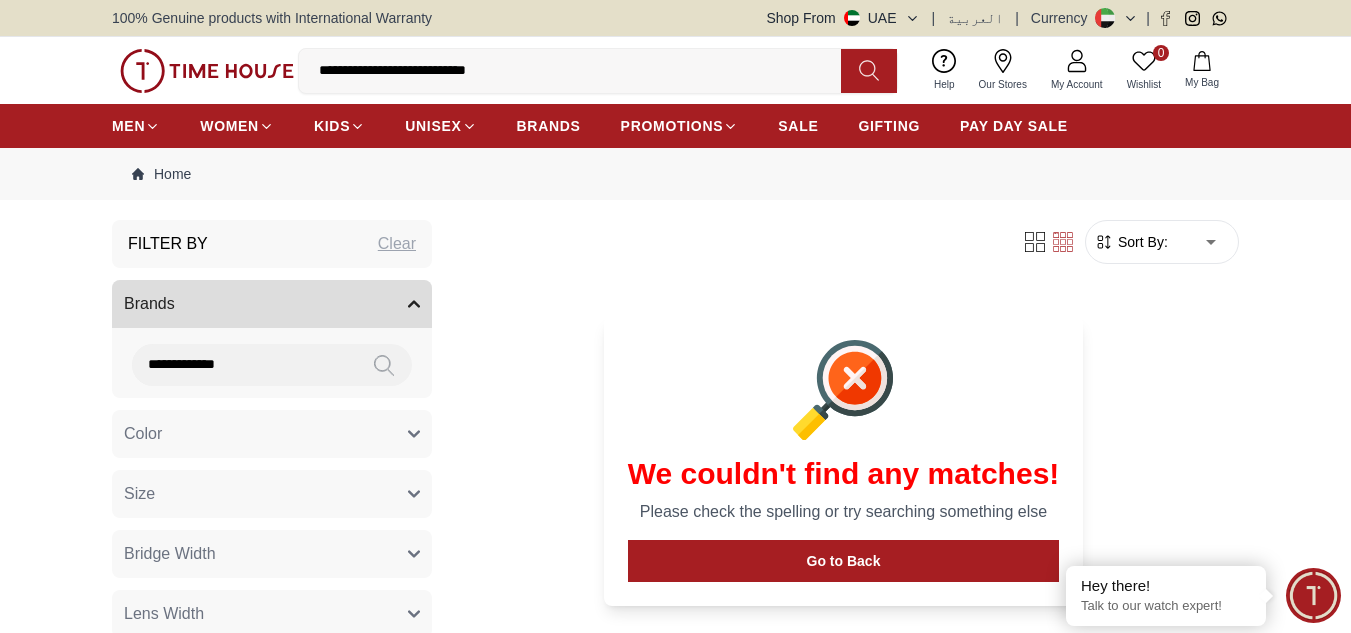 drag, startPoint x: 406, startPoint y: 72, endPoint x: 551, endPoint y: 73, distance: 145.00345 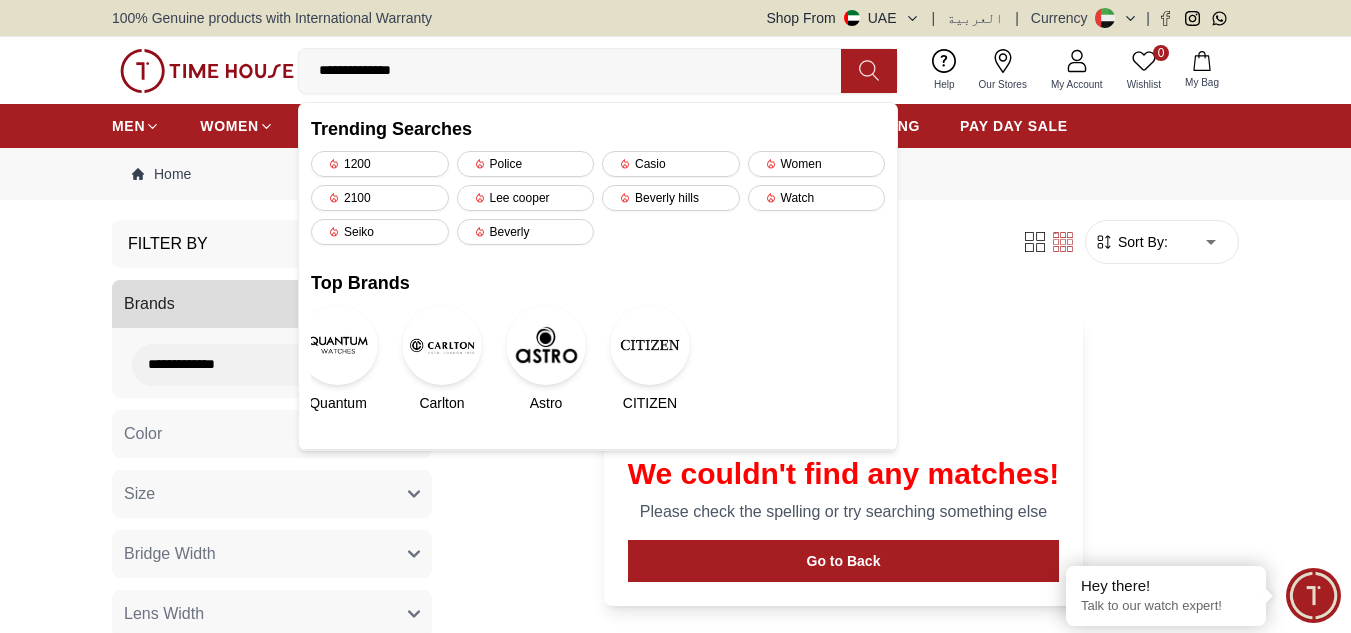 type on "**********" 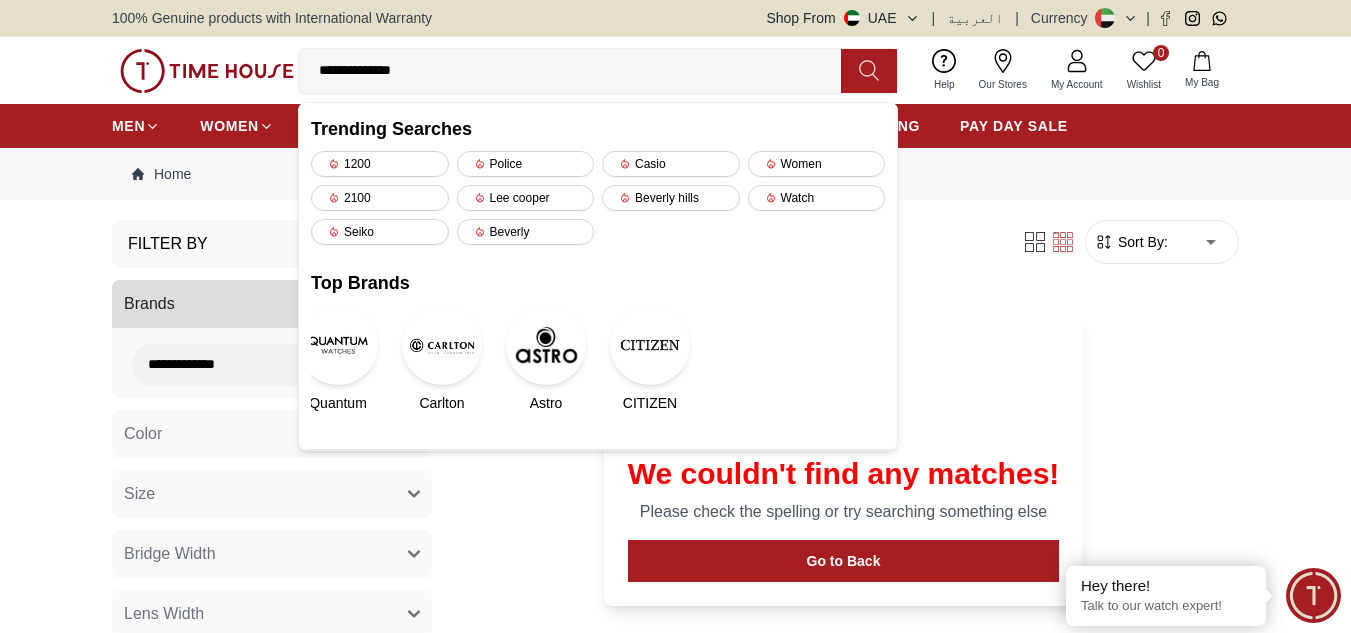 click on "**********" at bounding box center (244, 364) 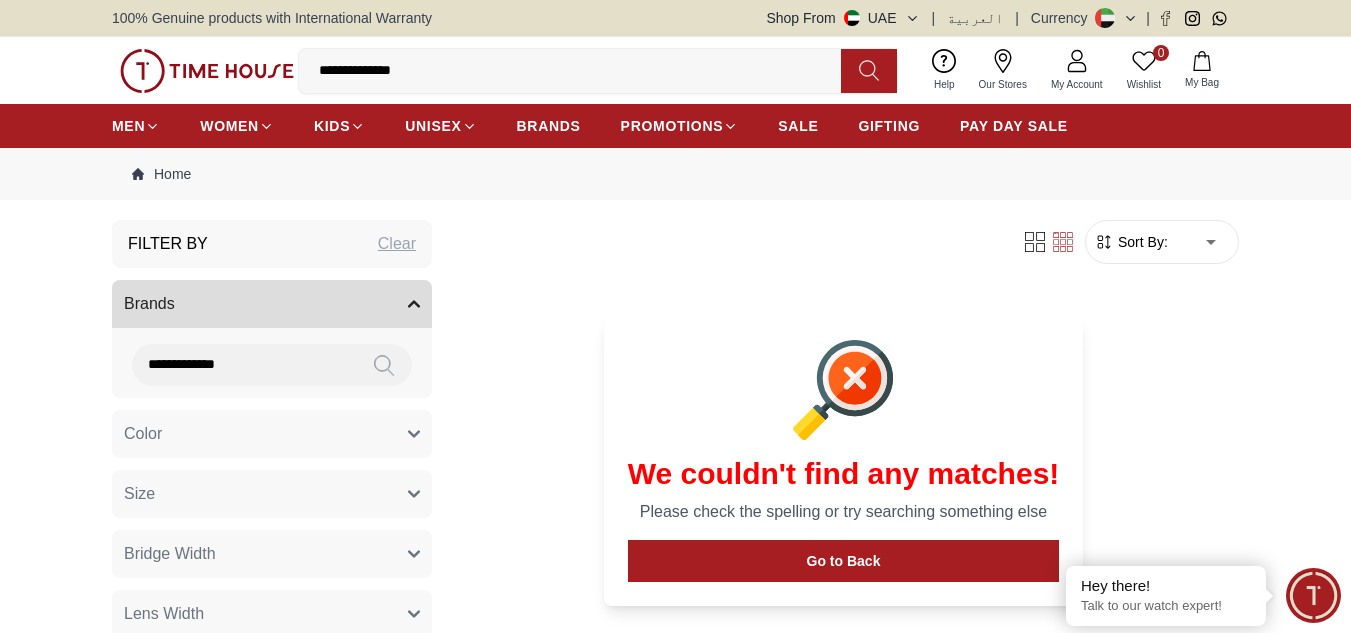 paste on "**********" 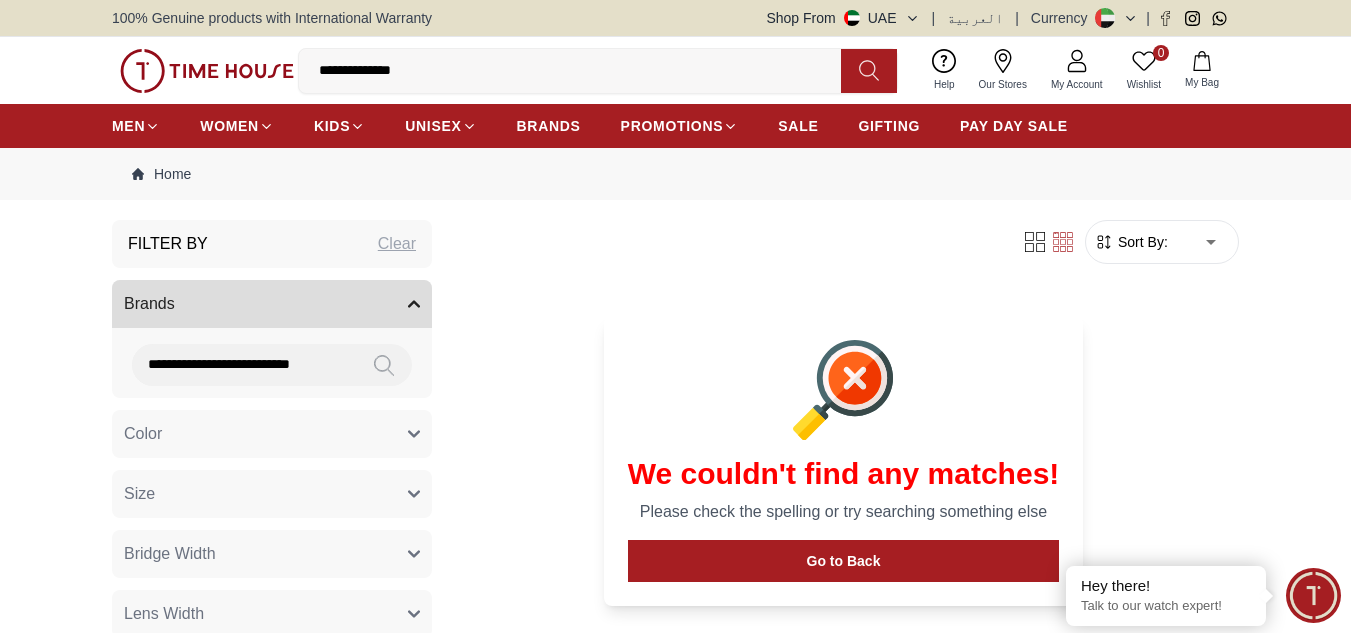 scroll, scrollTop: 0, scrollLeft: 1, axis: horizontal 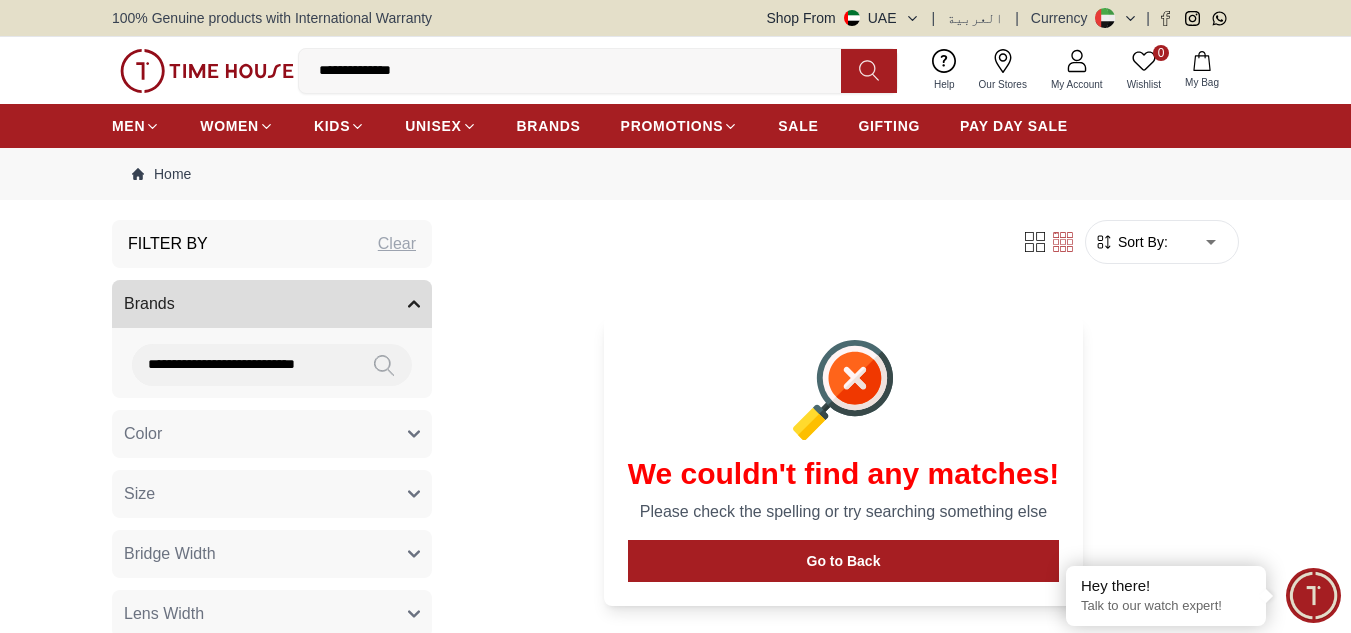 type on "**********" 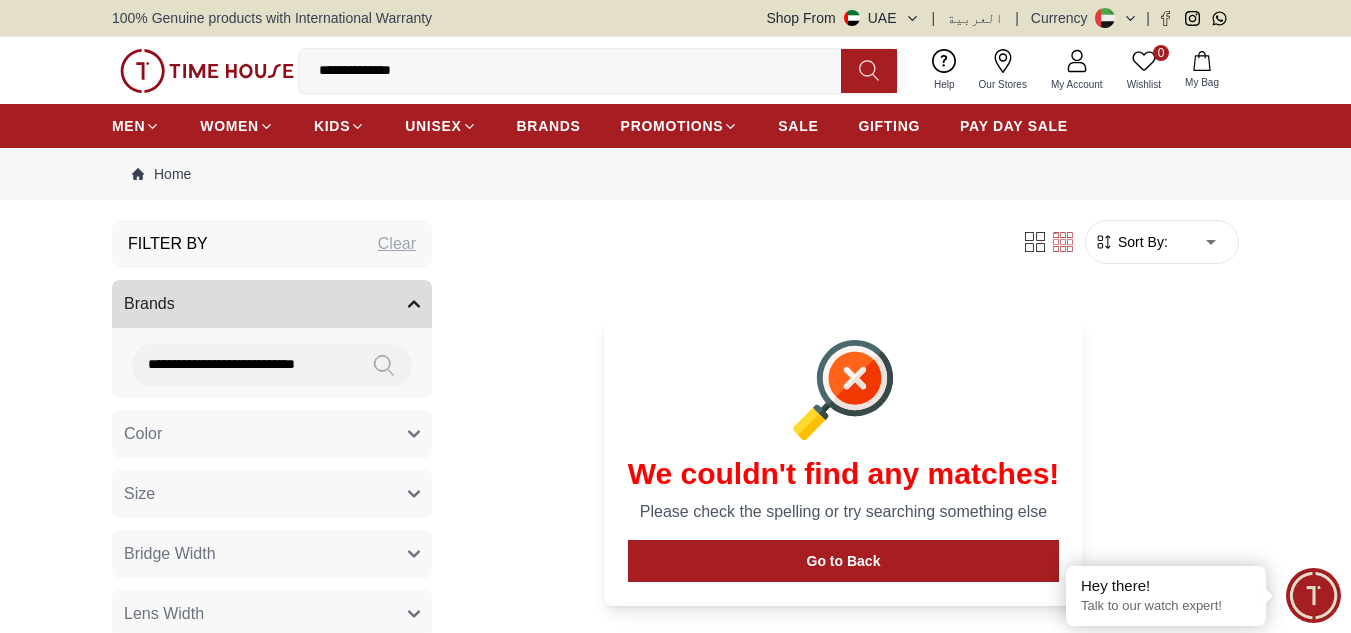 click 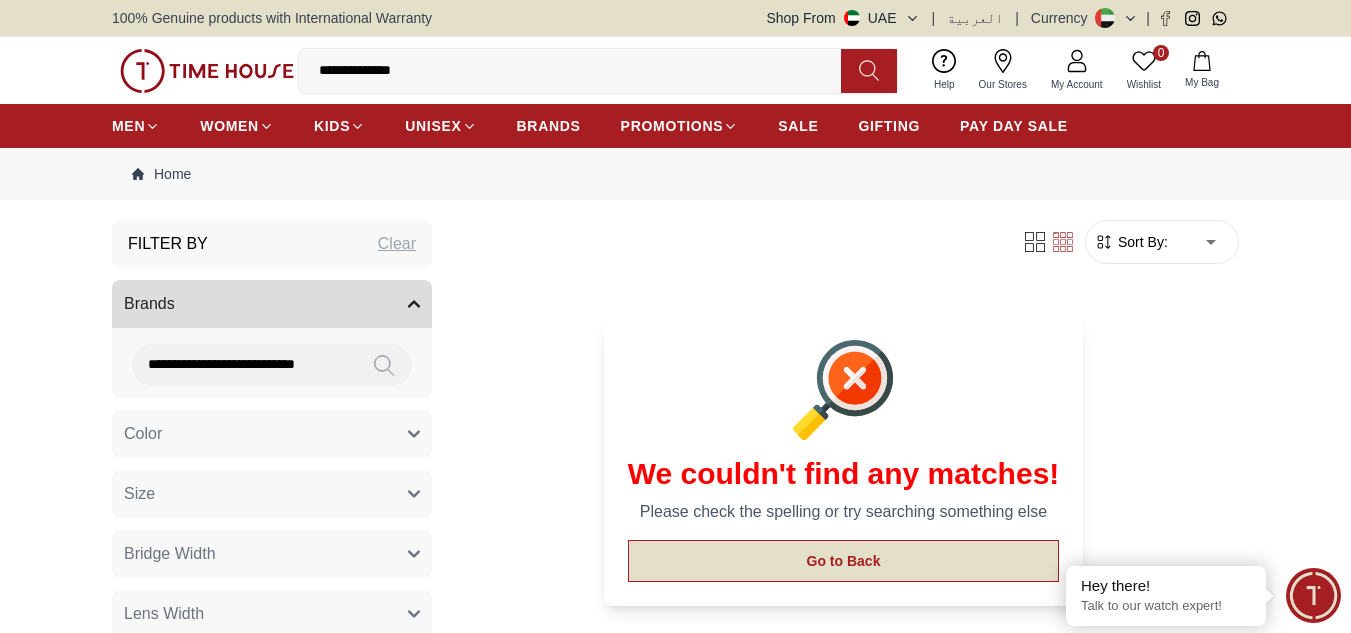 click on "Go to Back" at bounding box center (844, 561) 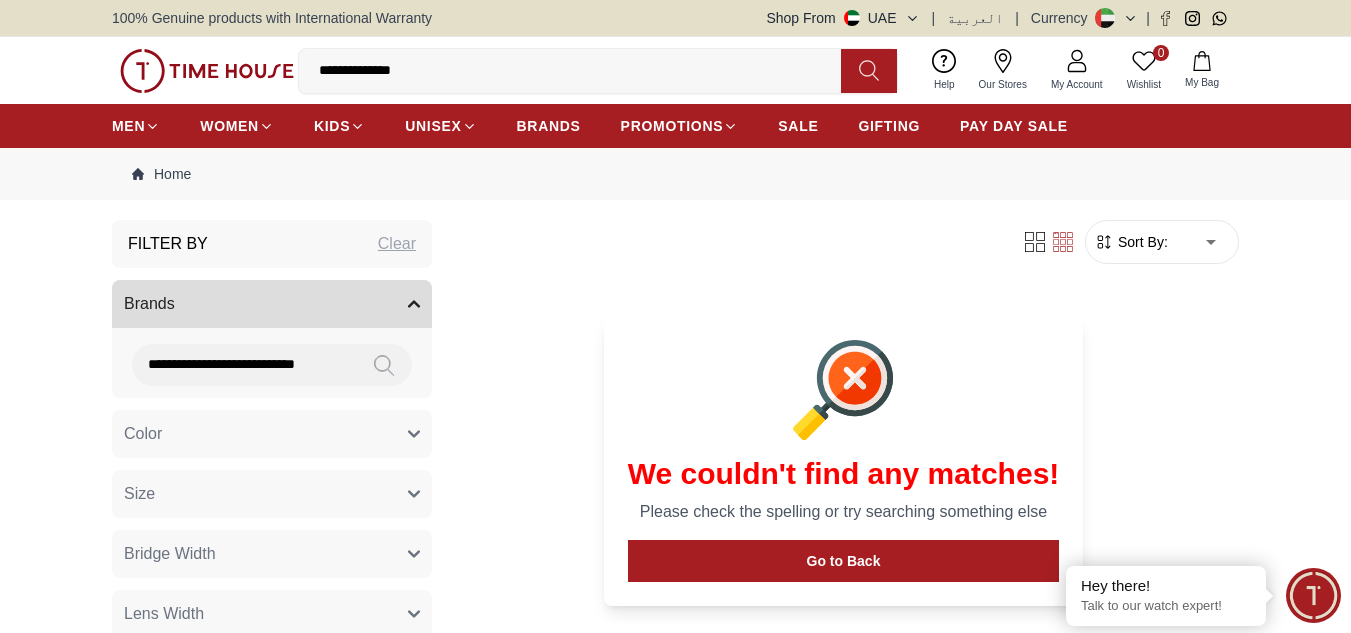 click 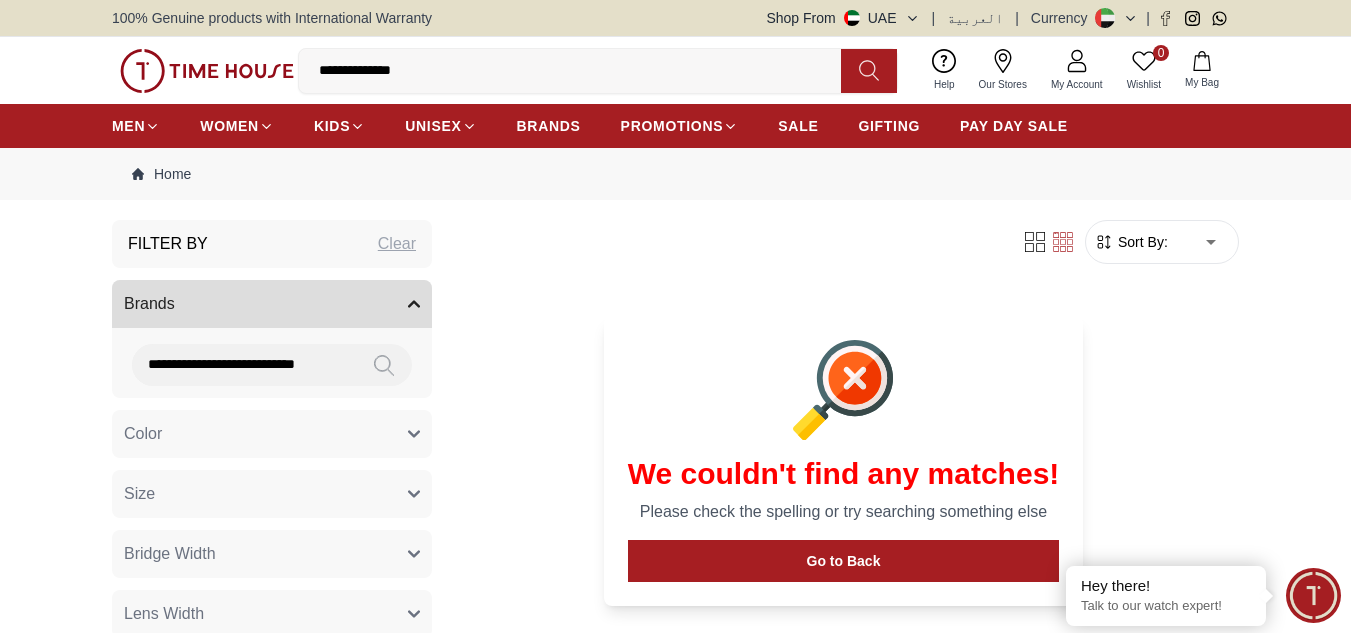 drag, startPoint x: 506, startPoint y: 77, endPoint x: 306, endPoint y: 76, distance: 200.0025 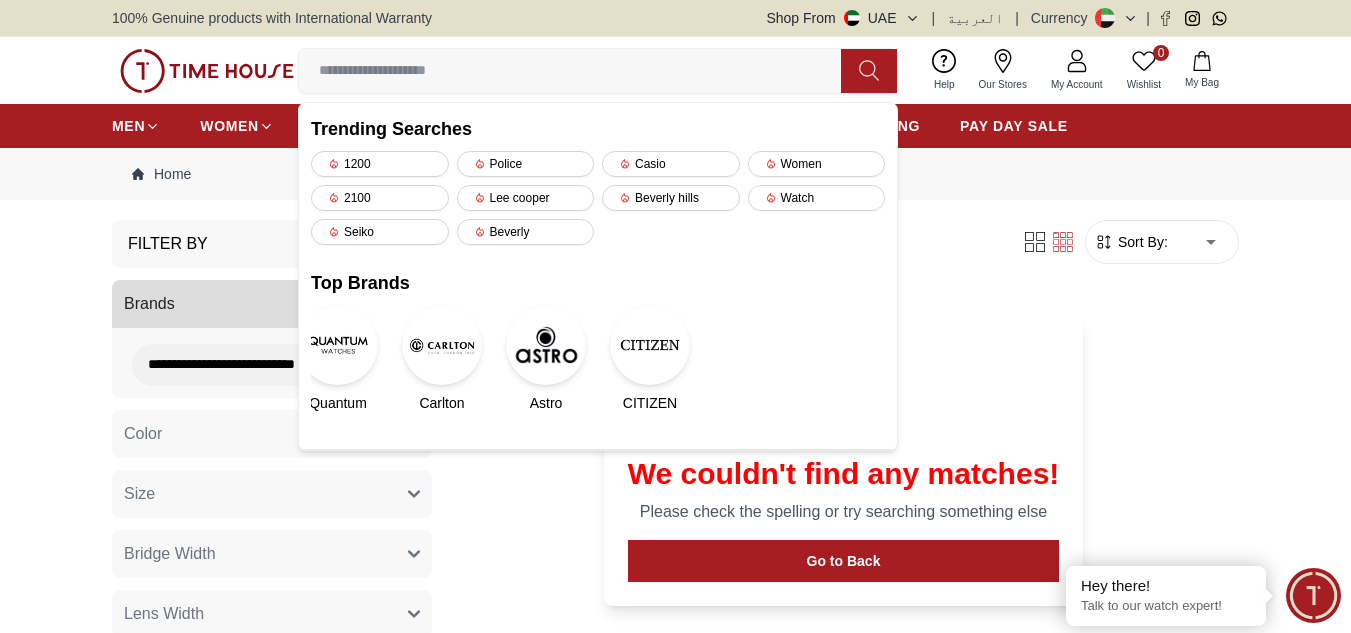 type 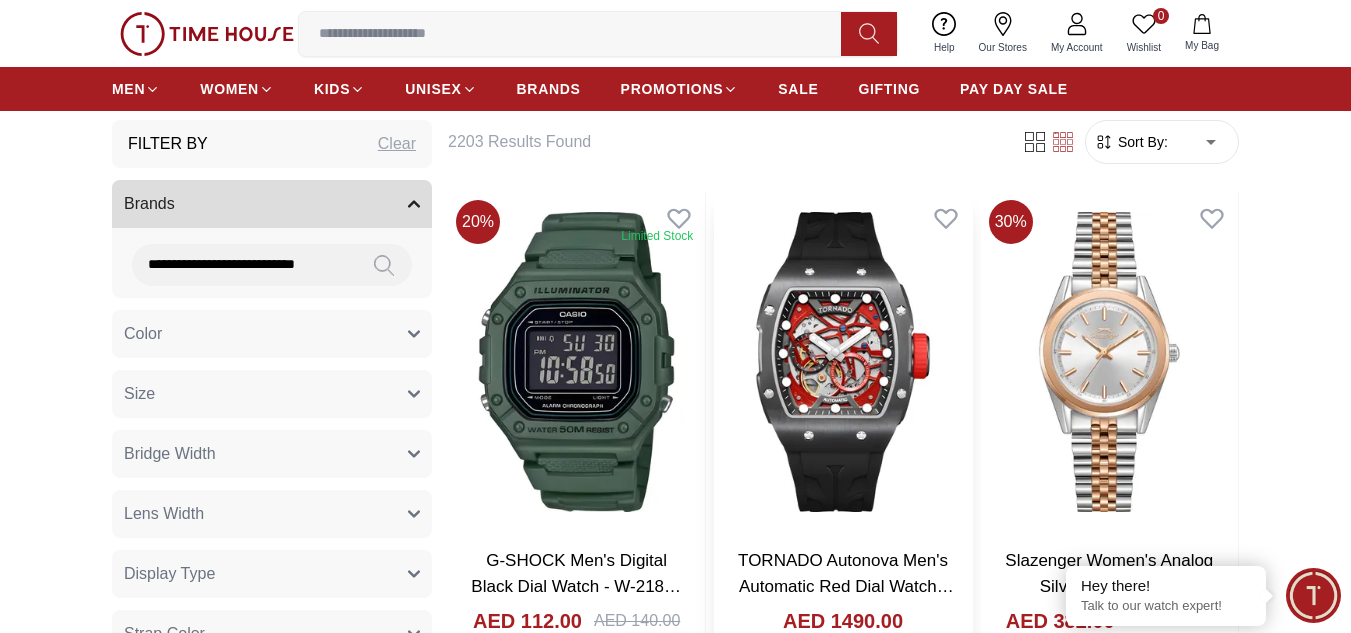 scroll, scrollTop: 200, scrollLeft: 0, axis: vertical 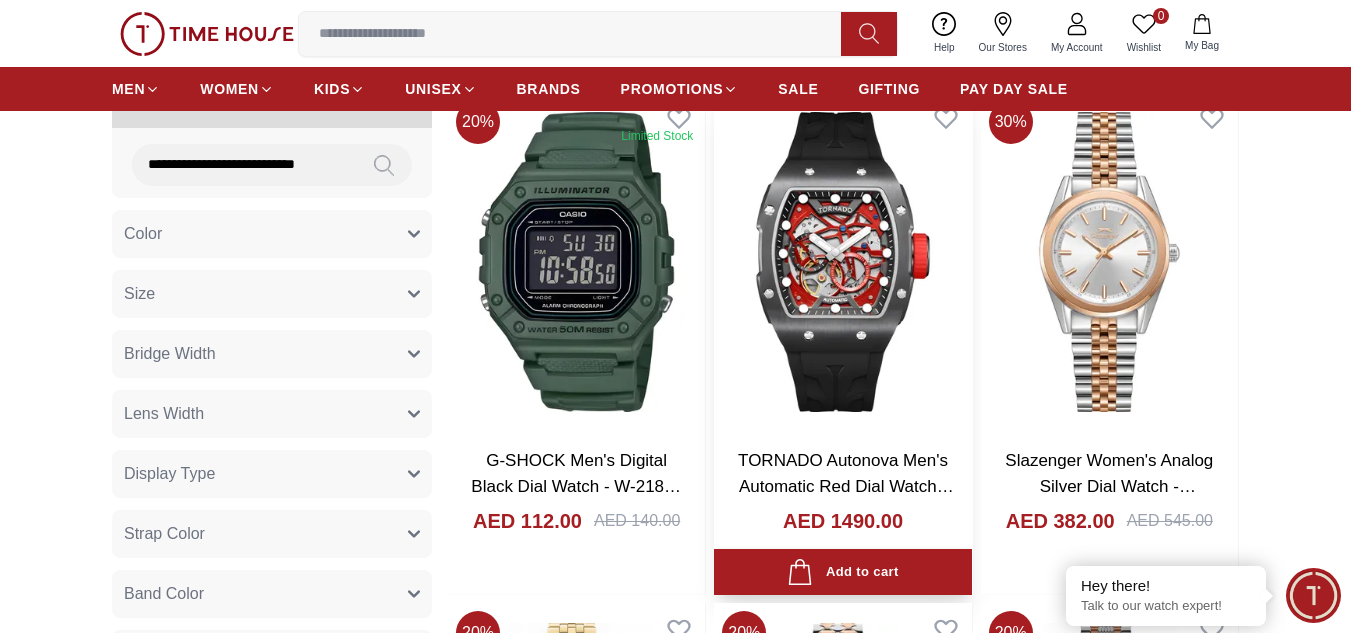 click at bounding box center [842, 262] 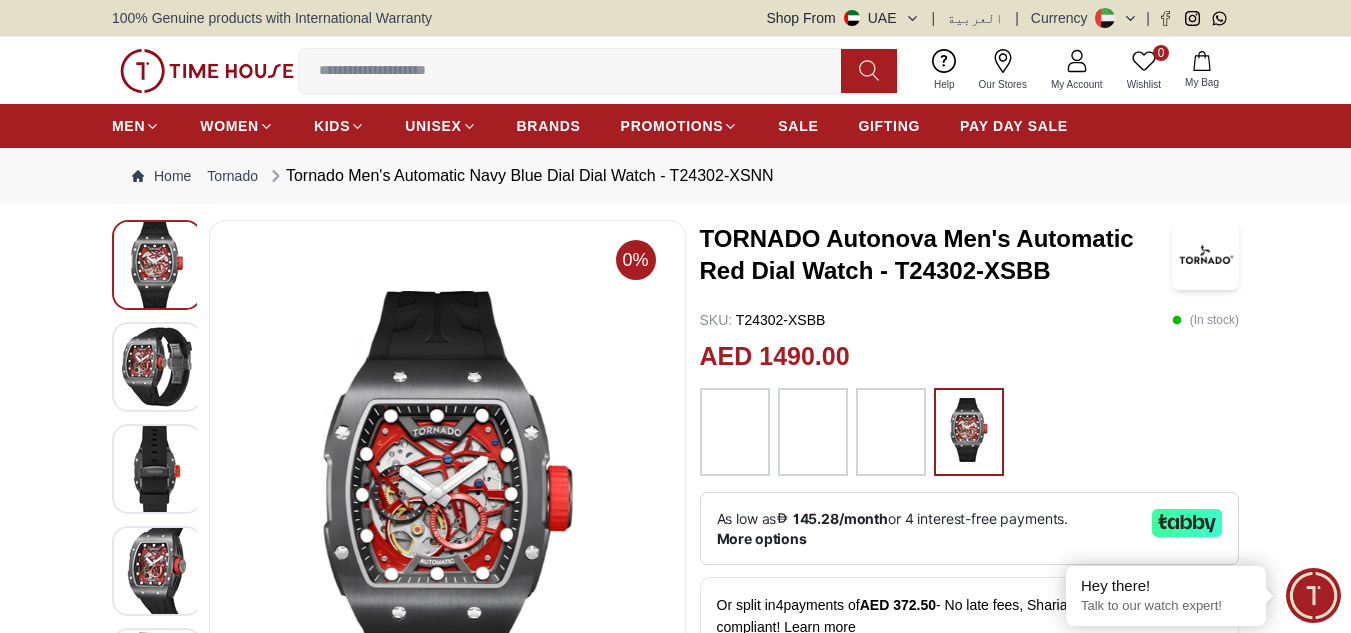 scroll, scrollTop: 100, scrollLeft: 0, axis: vertical 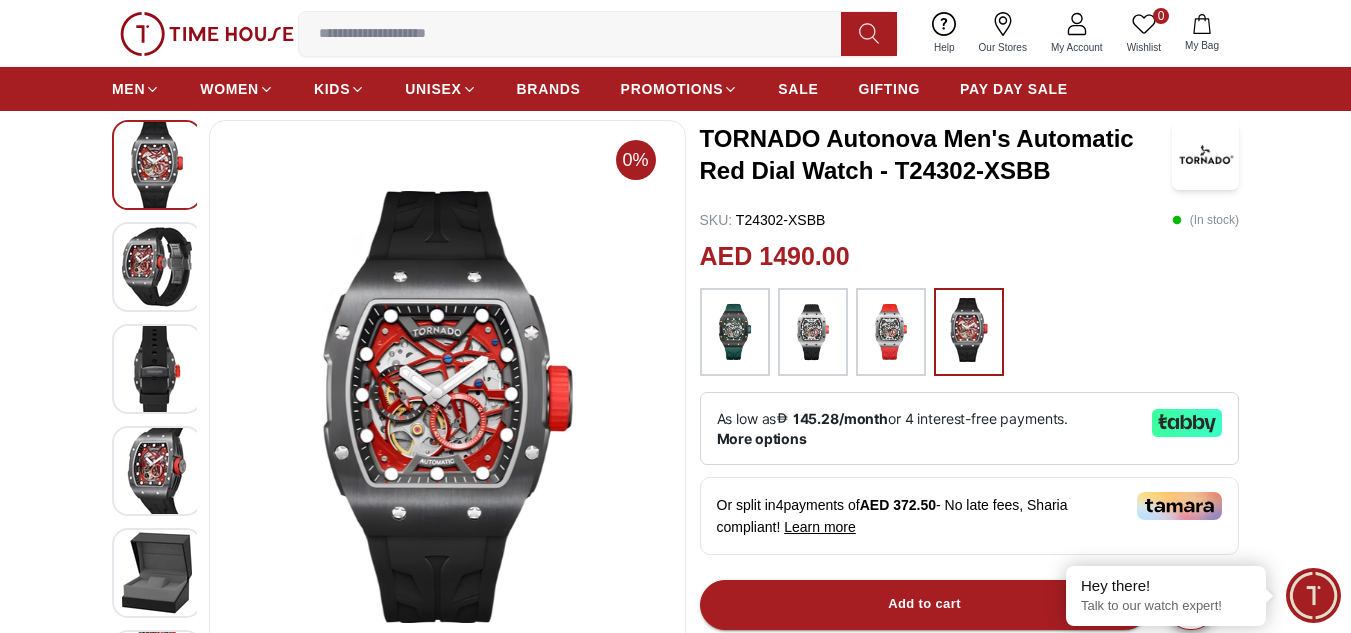 click at bounding box center [891, 332] 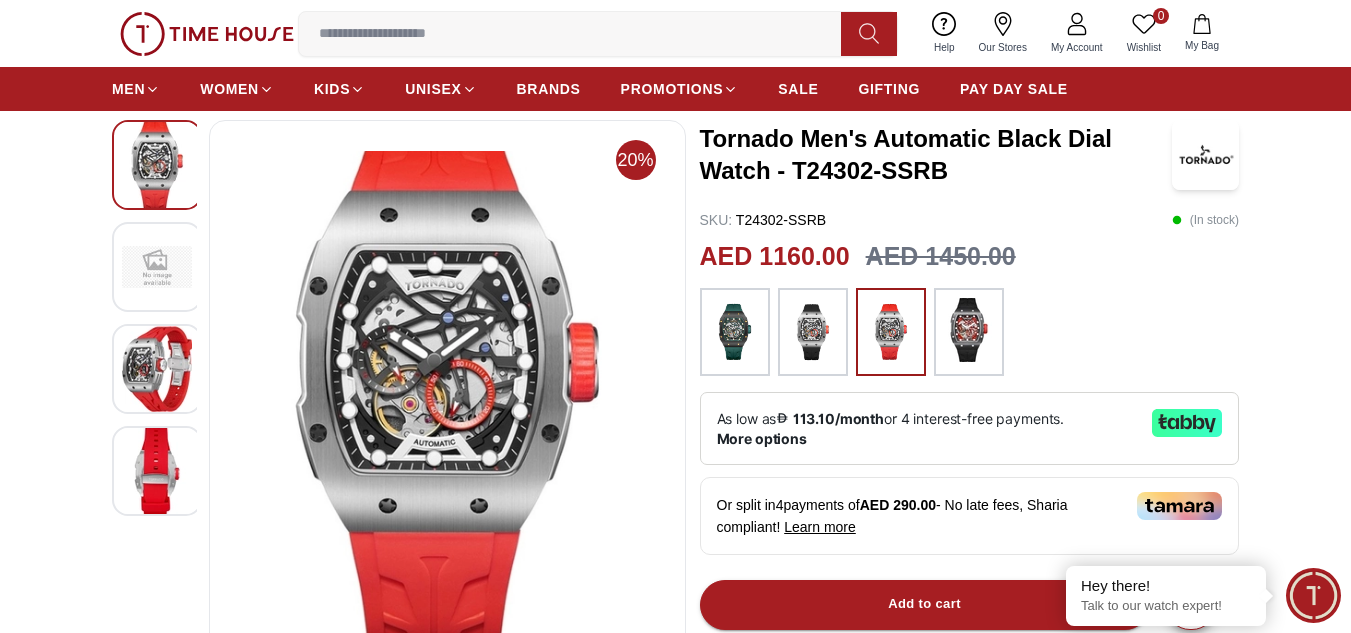 click at bounding box center [448, 407] 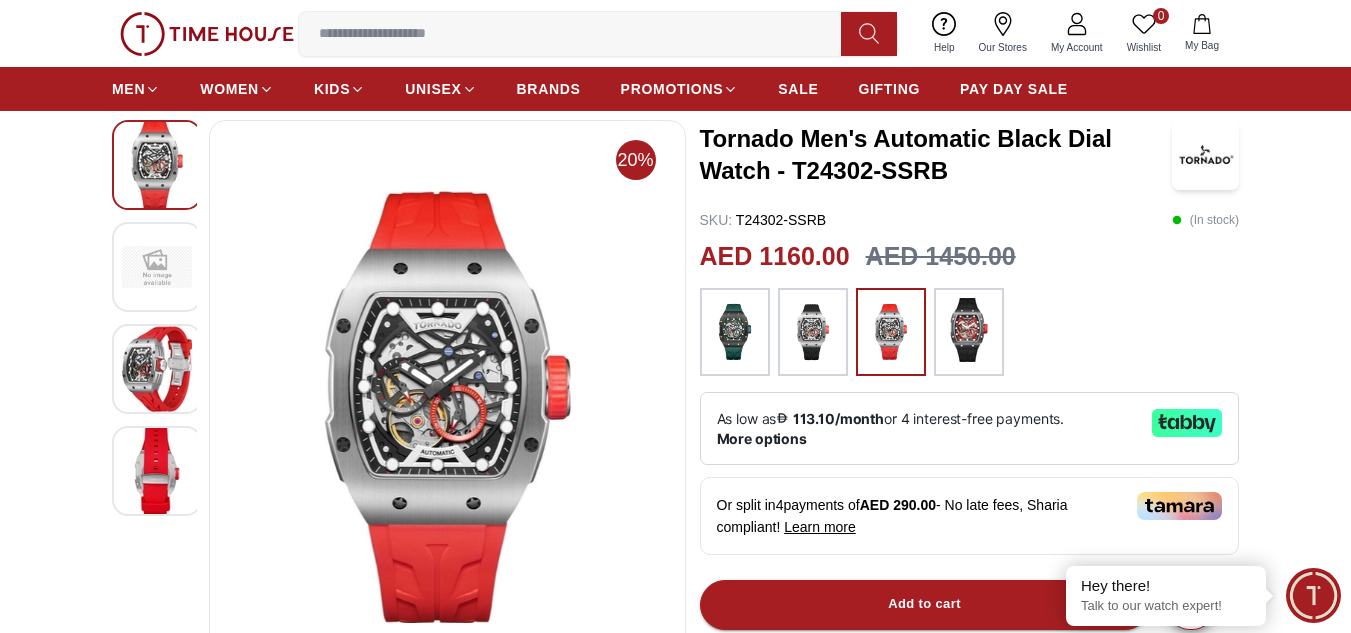 click at bounding box center (735, 332) 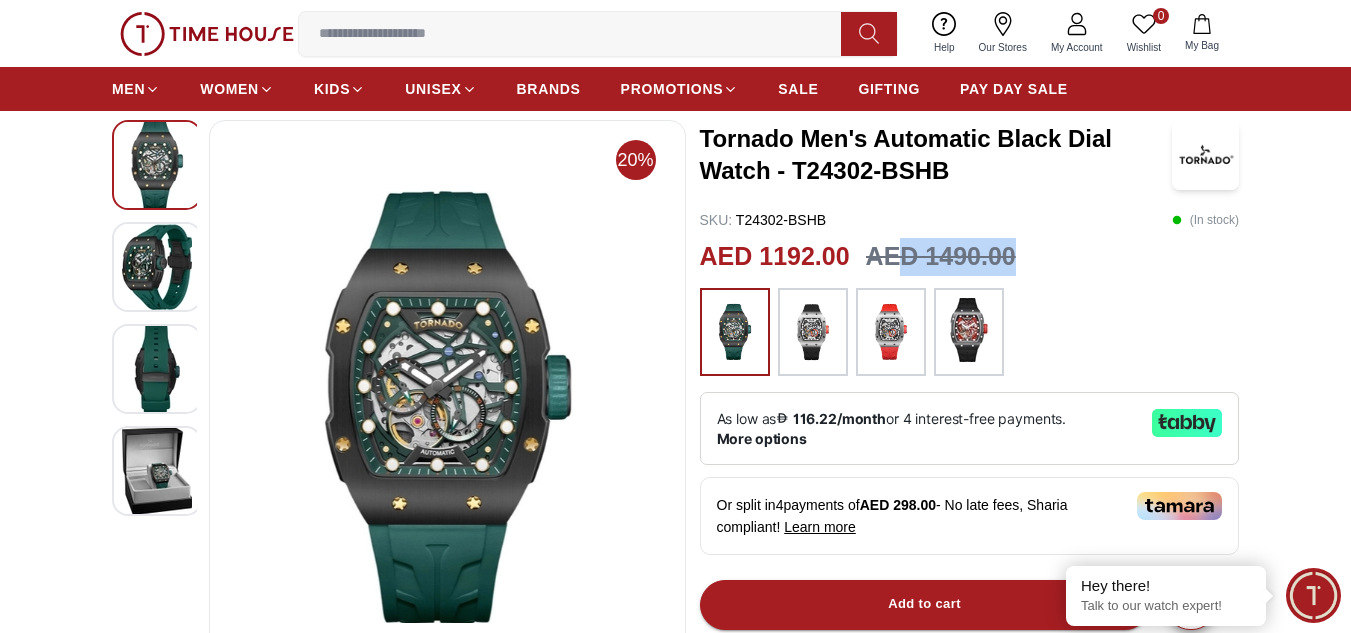 drag, startPoint x: 1008, startPoint y: 254, endPoint x: 895, endPoint y: 251, distance: 113.03982 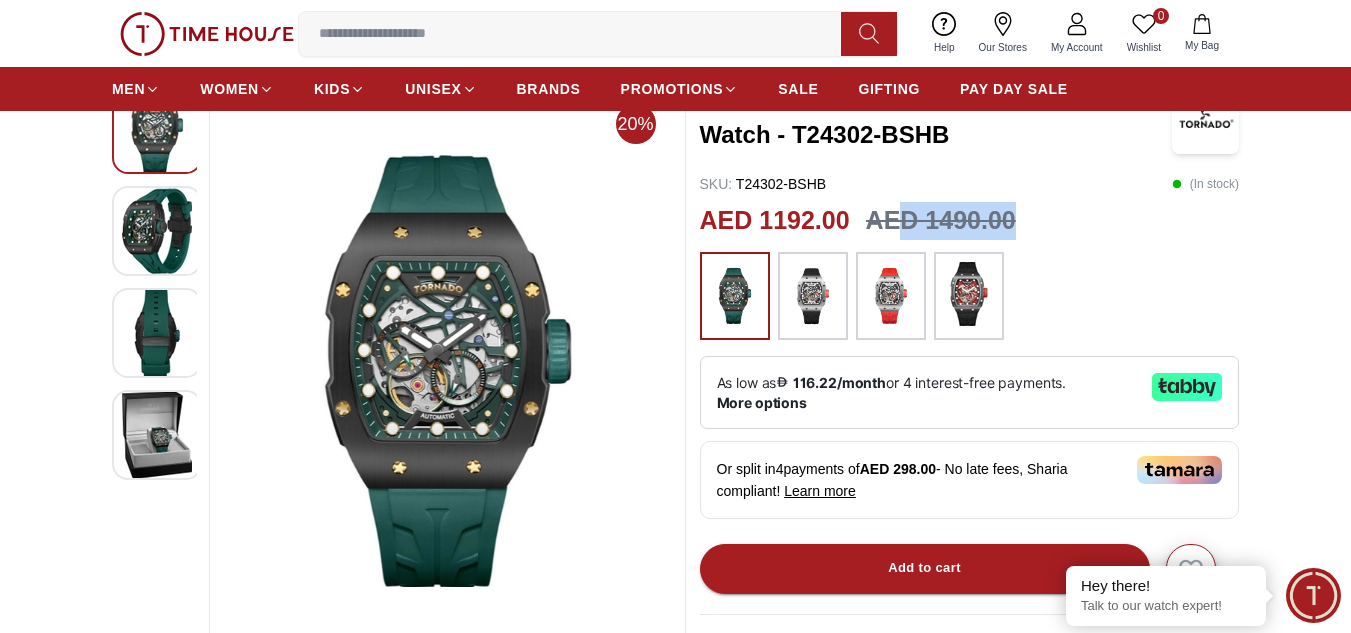 scroll, scrollTop: 106, scrollLeft: 0, axis: vertical 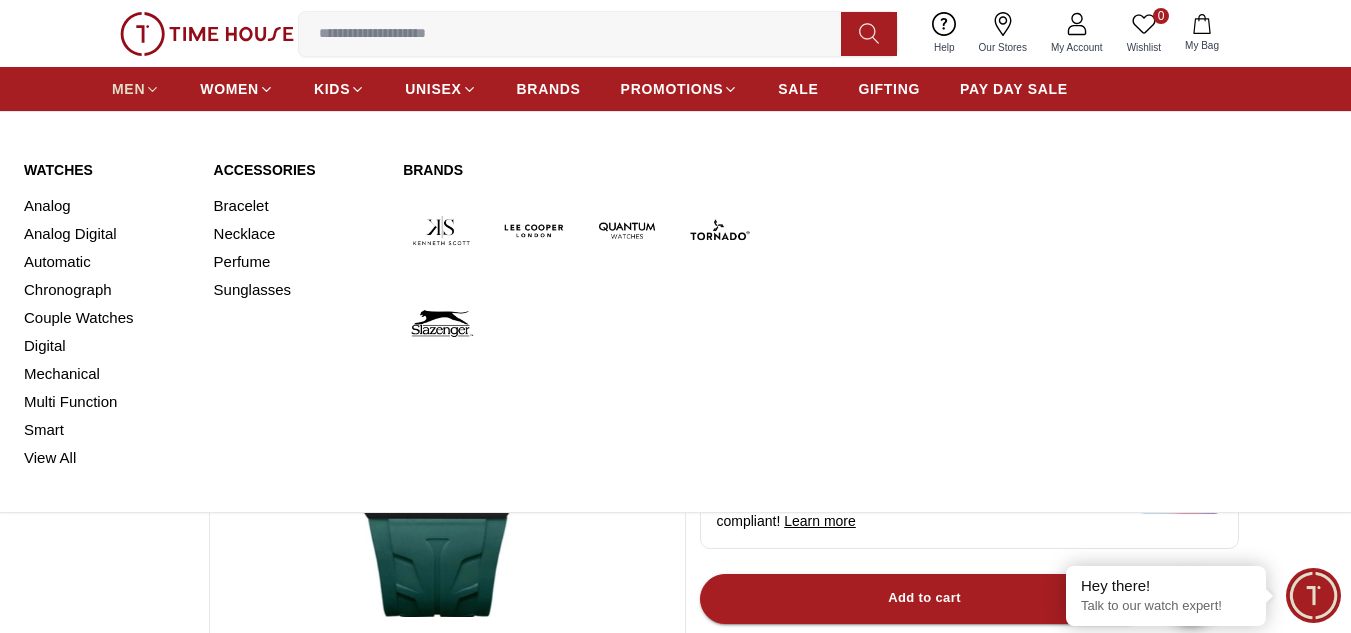click on "MEN" at bounding box center (128, 89) 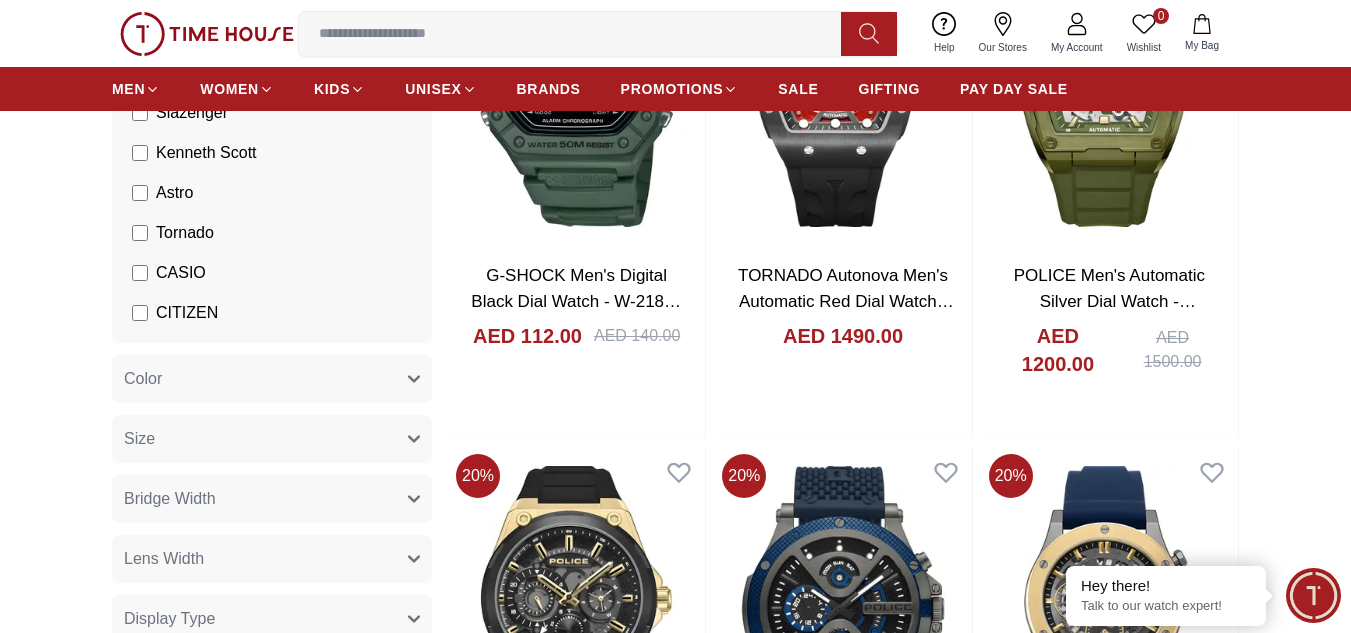 scroll, scrollTop: 206, scrollLeft: 0, axis: vertical 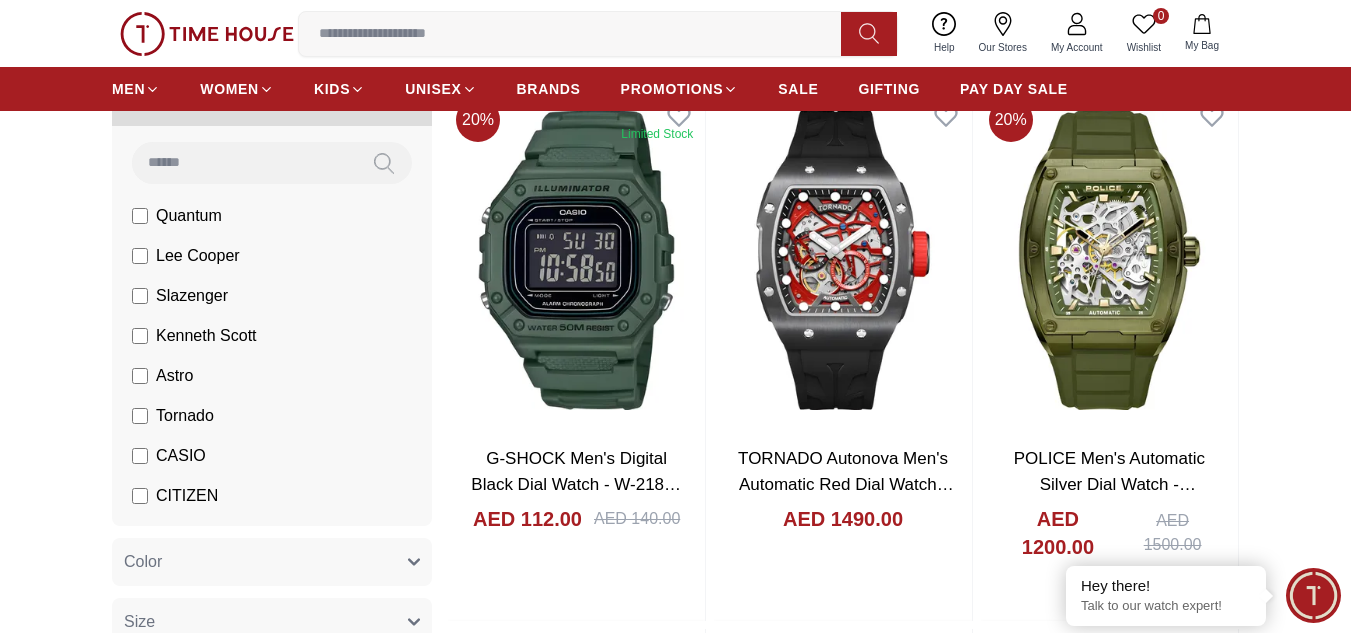 click on "CASIO" at bounding box center (181, 456) 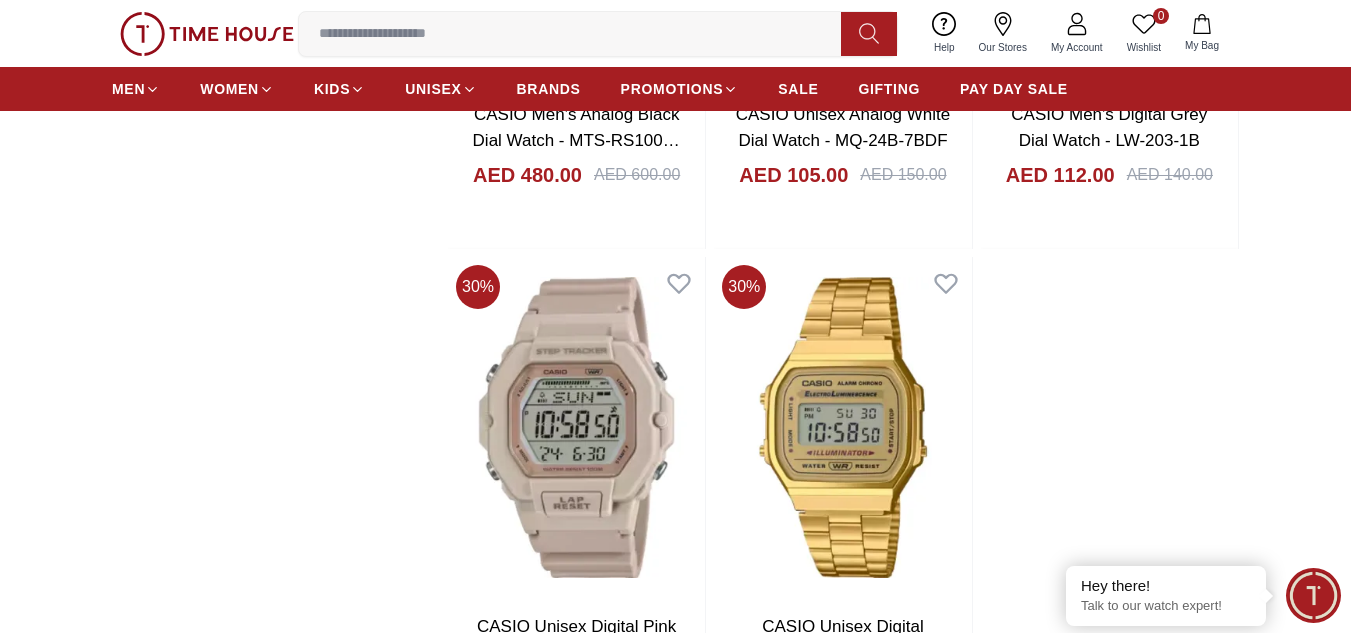 scroll, scrollTop: 3406, scrollLeft: 0, axis: vertical 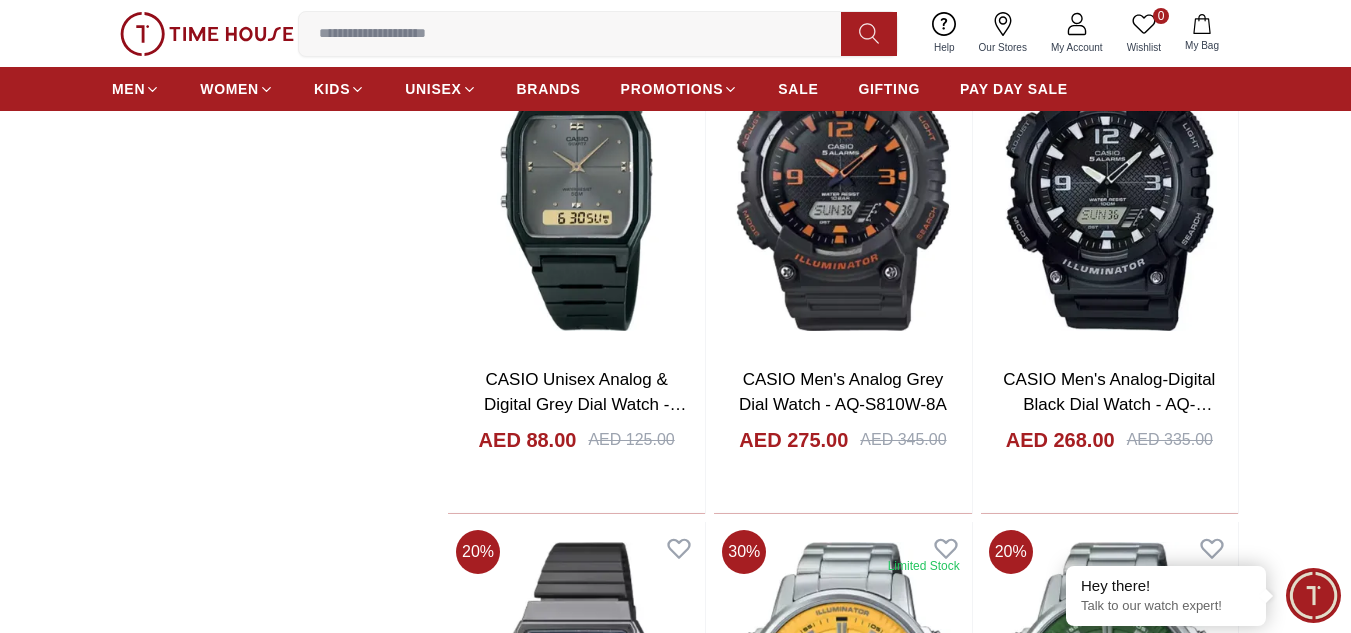 click at bounding box center [578, 34] 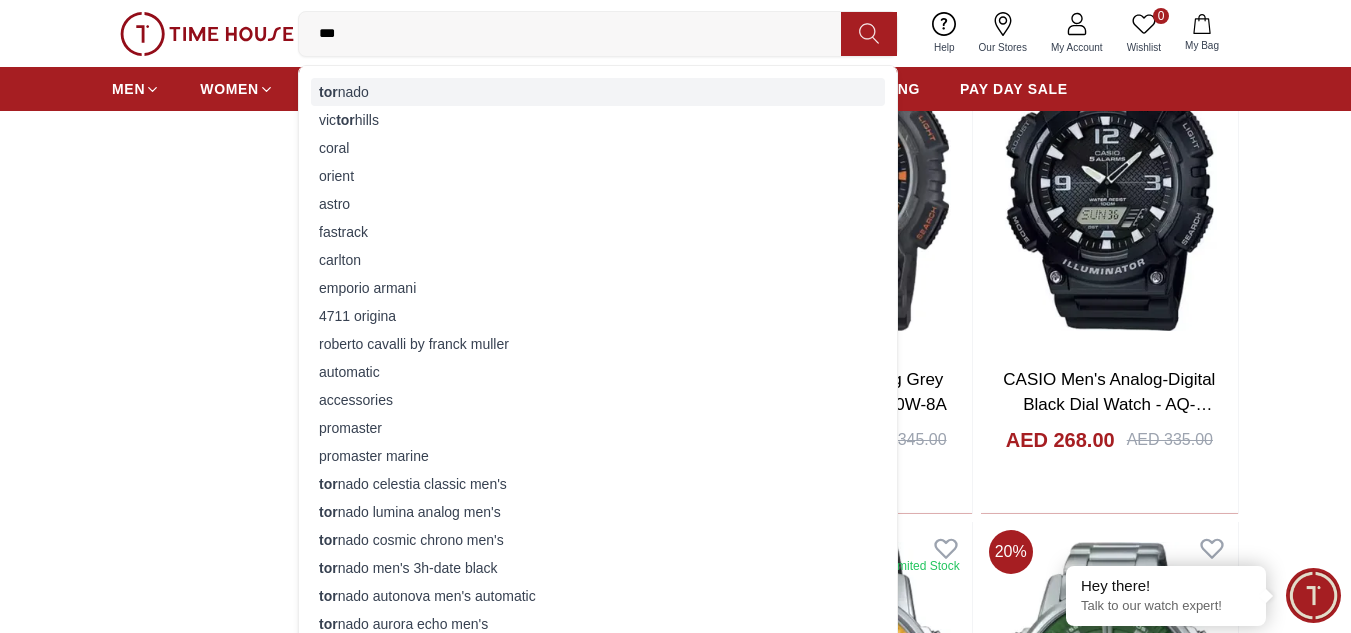 type on "***" 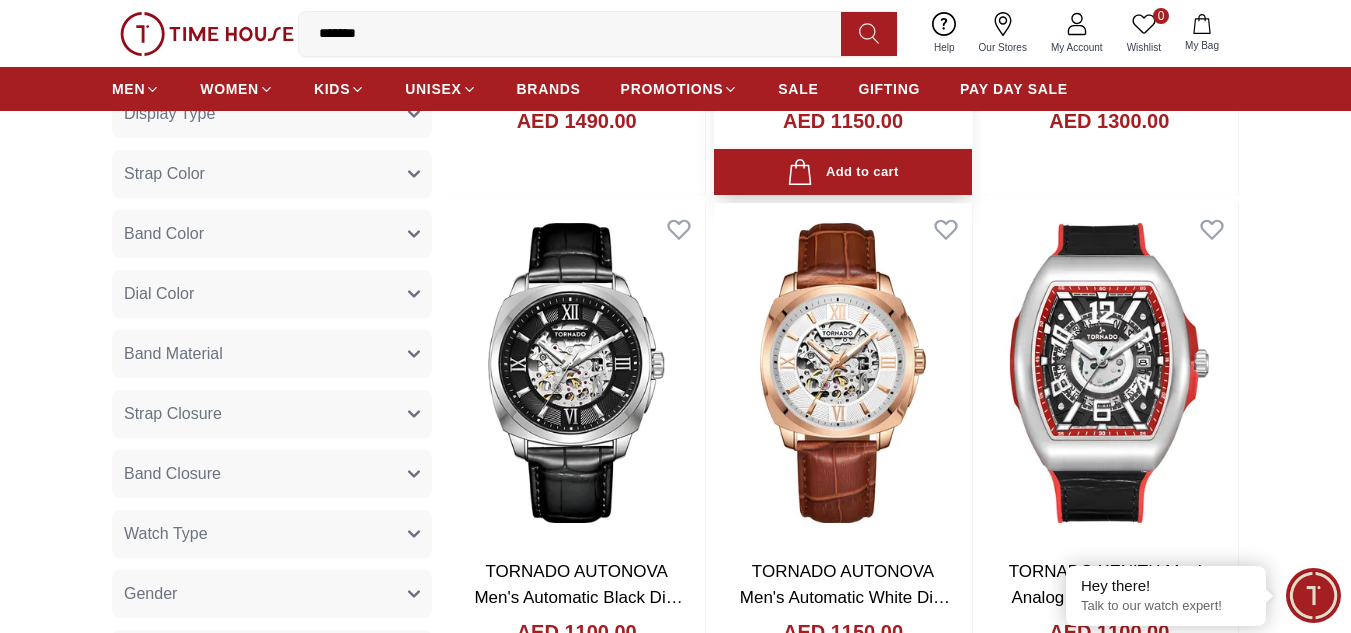 scroll, scrollTop: 700, scrollLeft: 0, axis: vertical 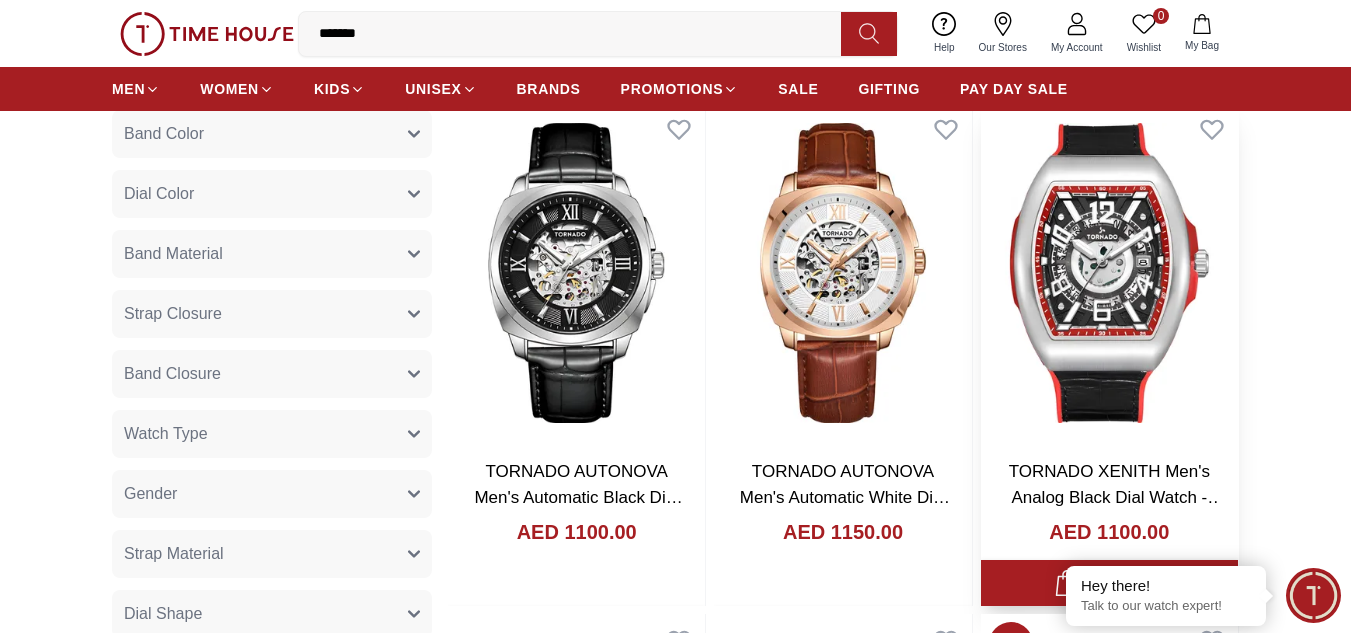 click at bounding box center [1109, 273] 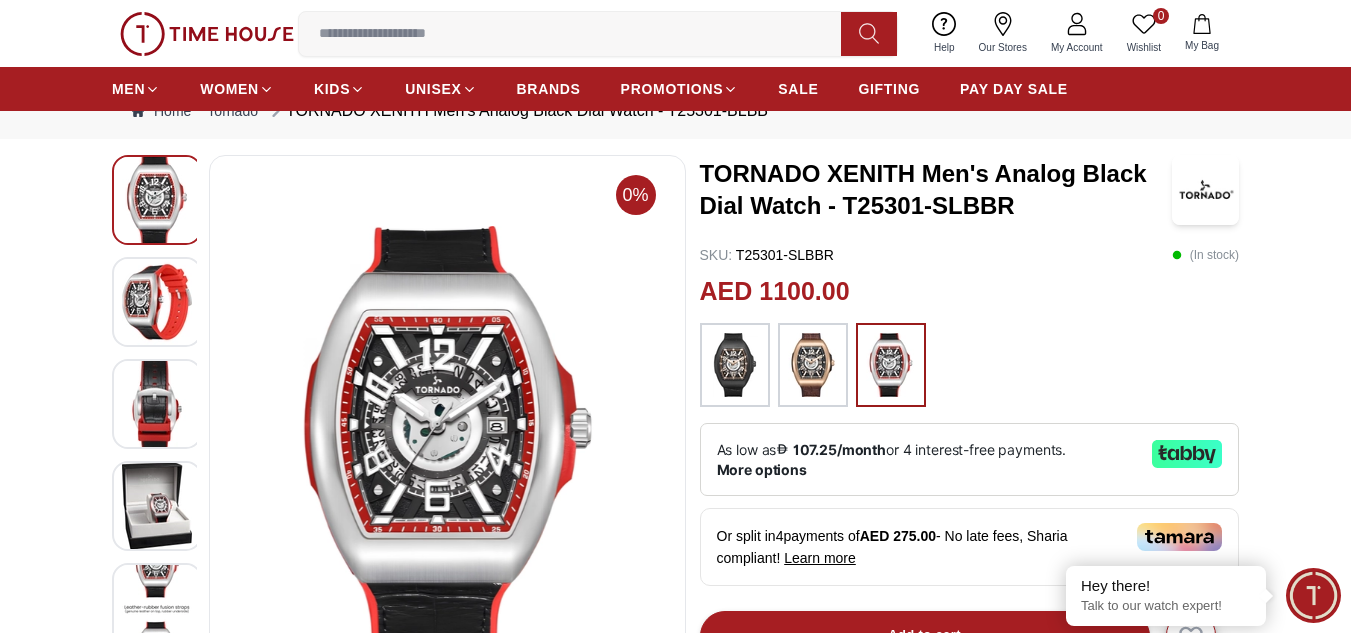 scroll, scrollTop: 100, scrollLeft: 0, axis: vertical 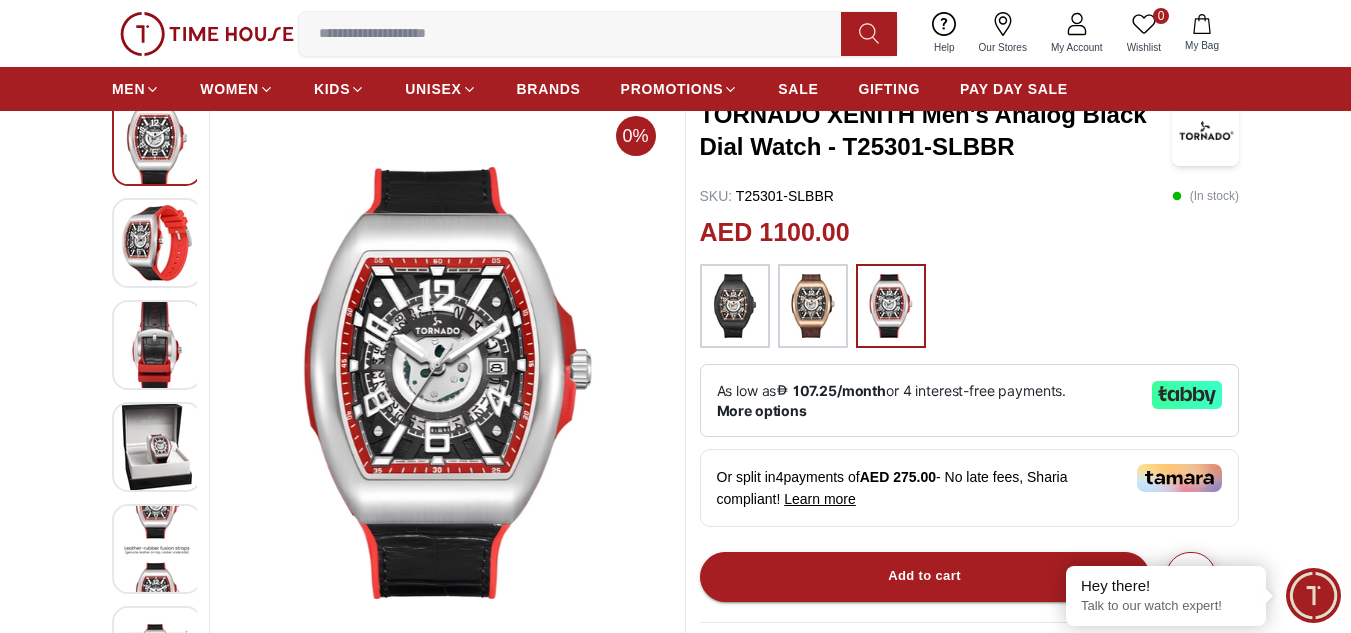click at bounding box center (157, 243) 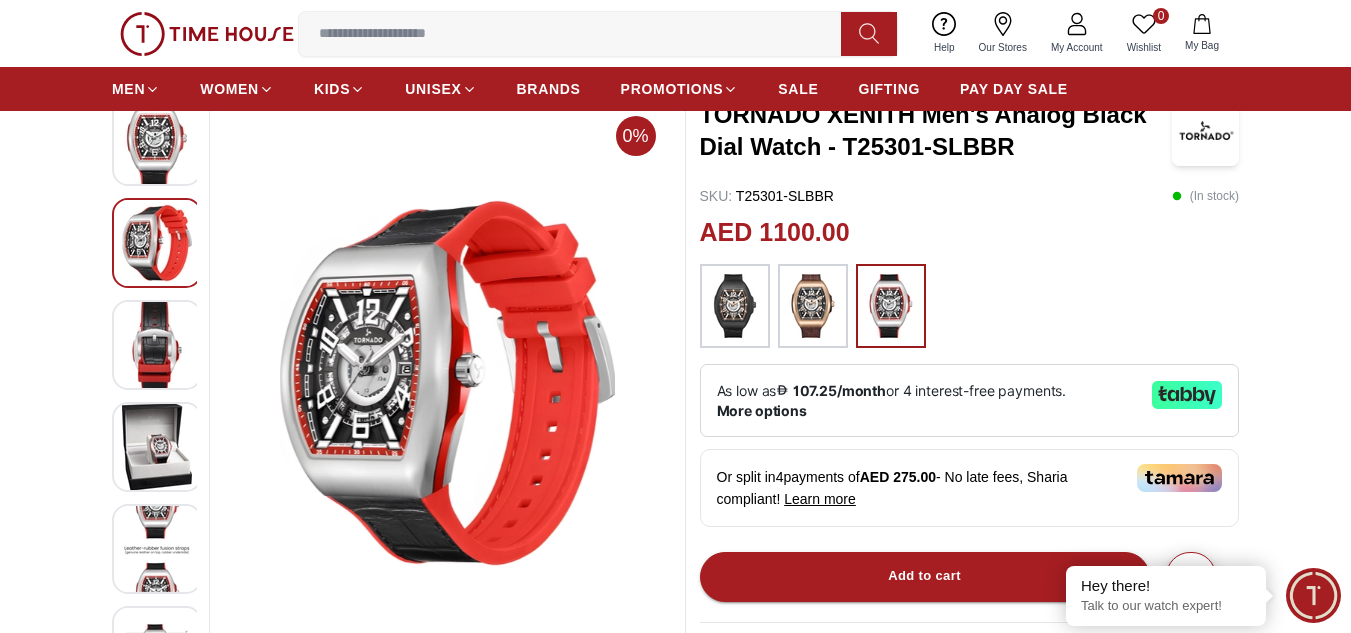 click at bounding box center [157, 345] 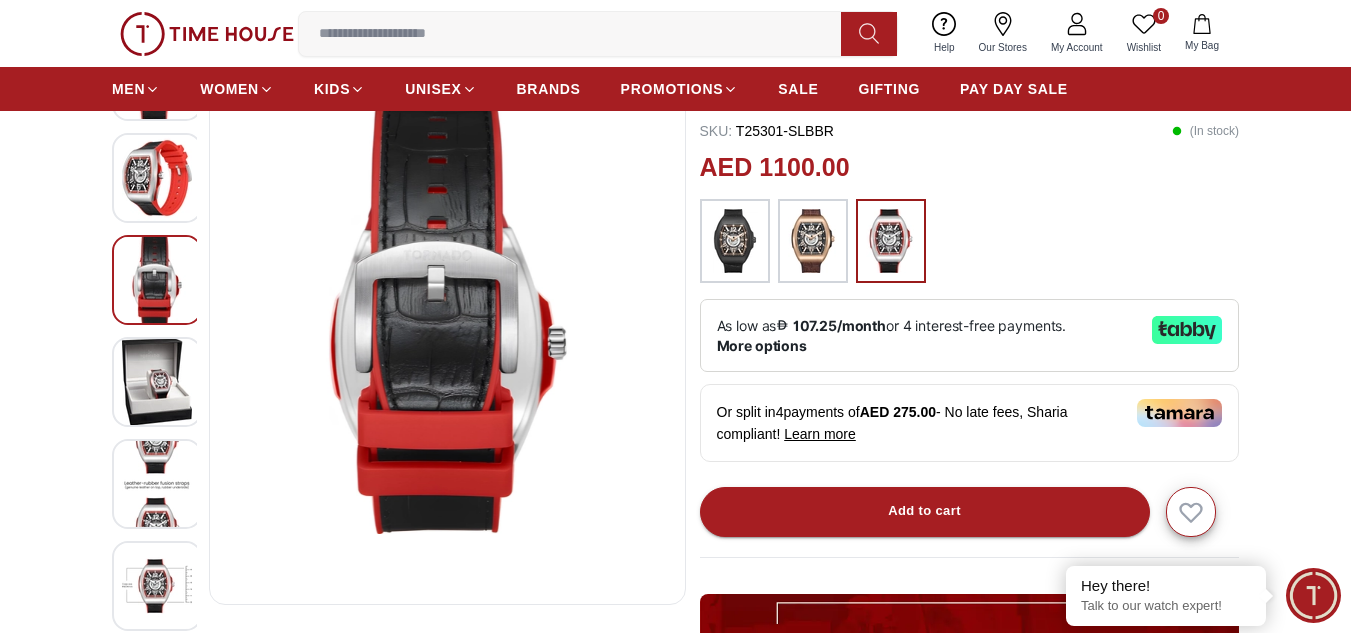scroll, scrollTop: 224, scrollLeft: 0, axis: vertical 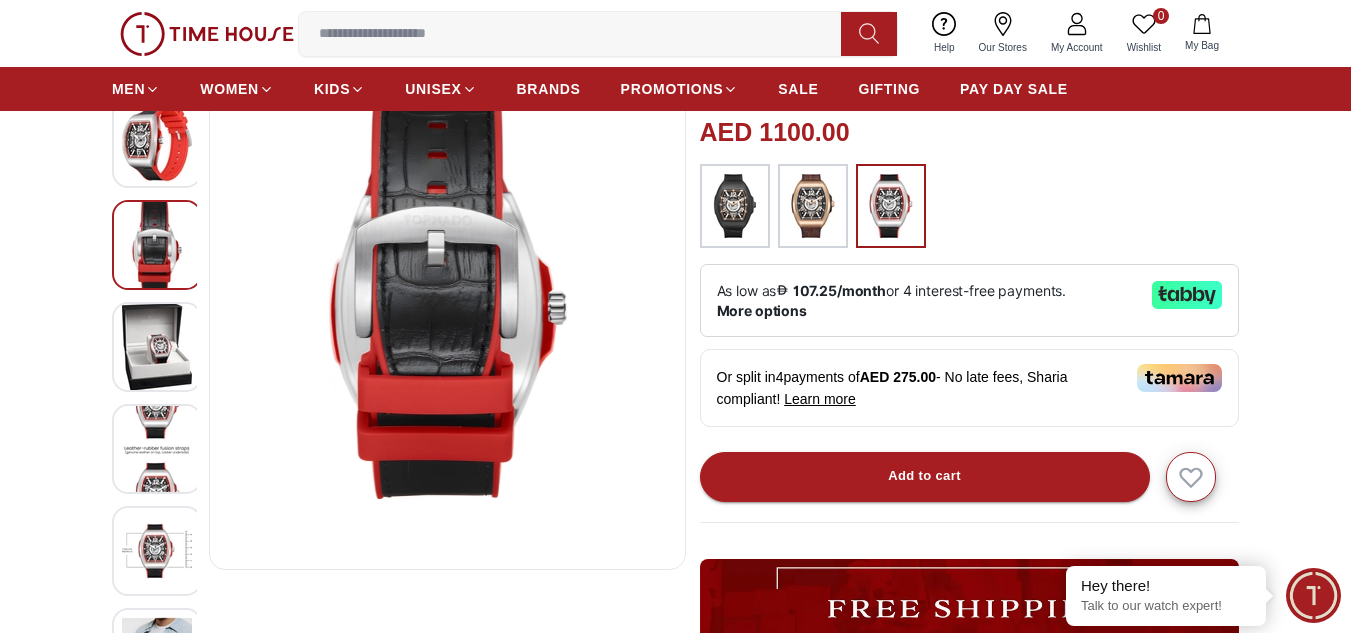 click at bounding box center [157, 347] 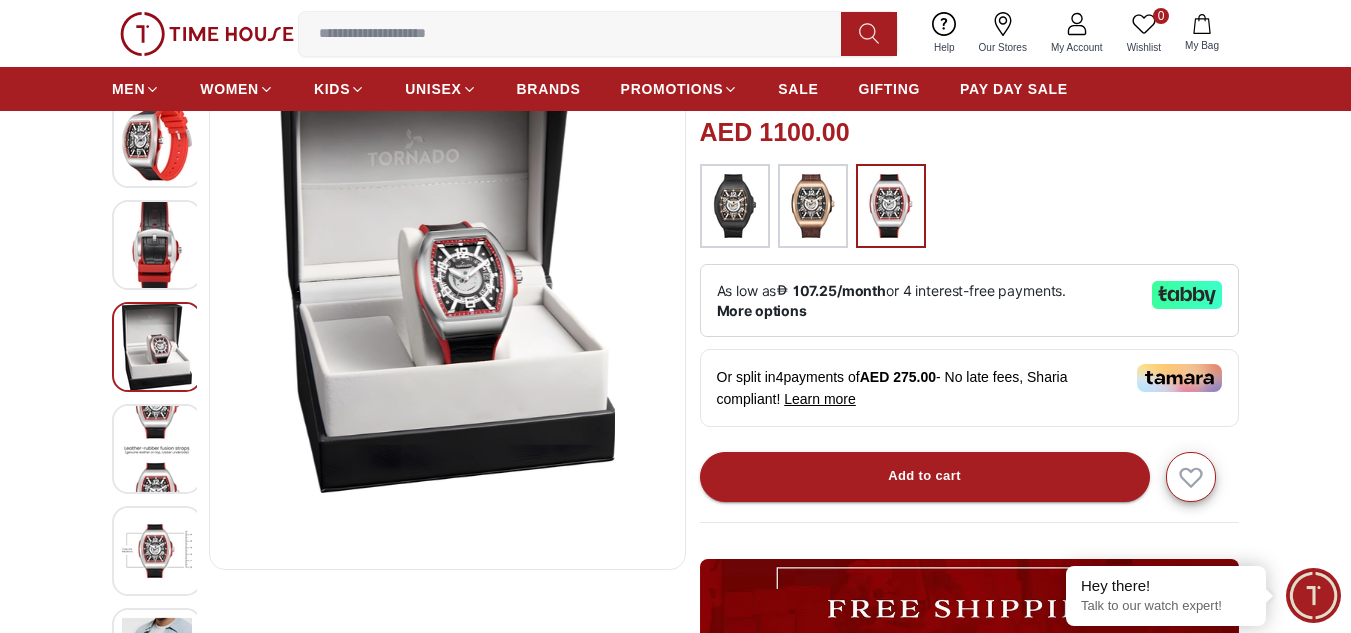click at bounding box center [157, 449] 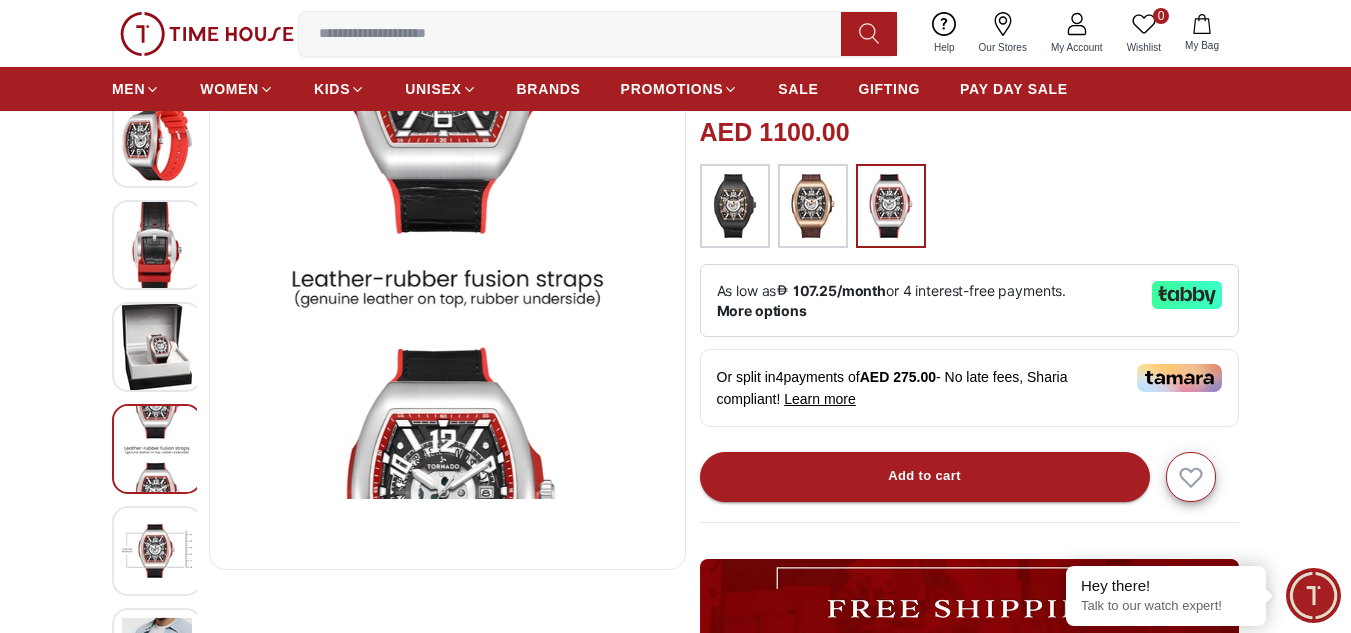 click at bounding box center (157, 551) 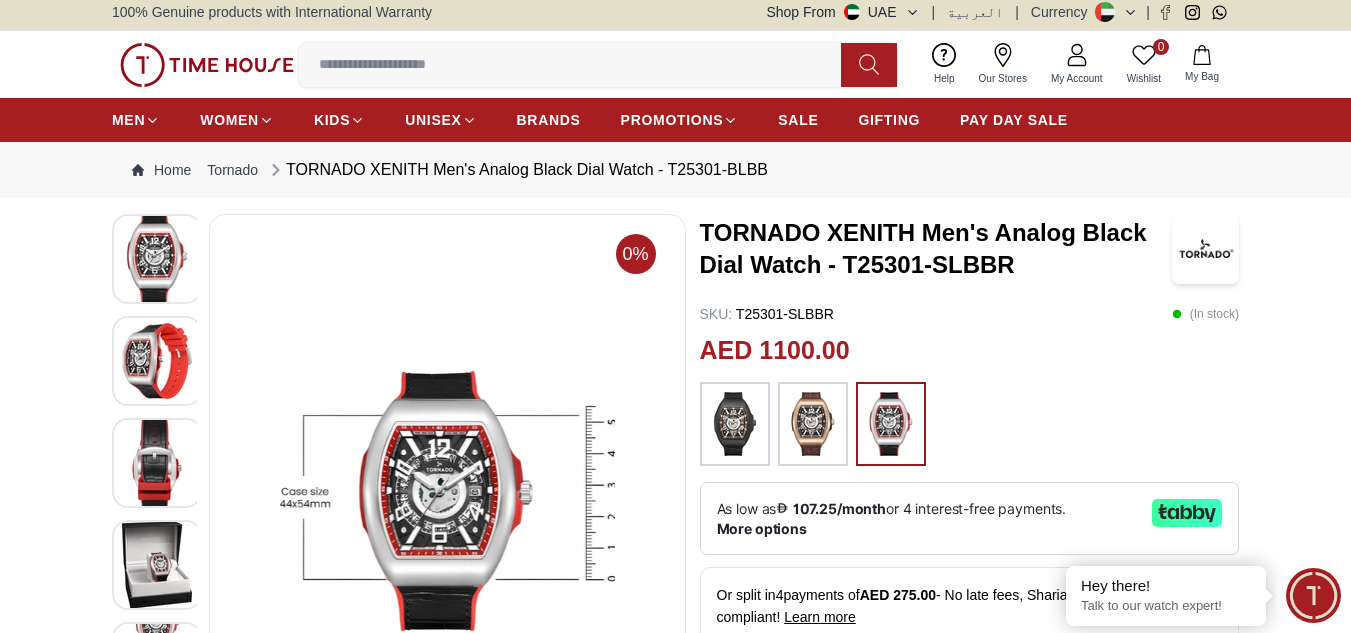 scroll, scrollTop: 0, scrollLeft: 0, axis: both 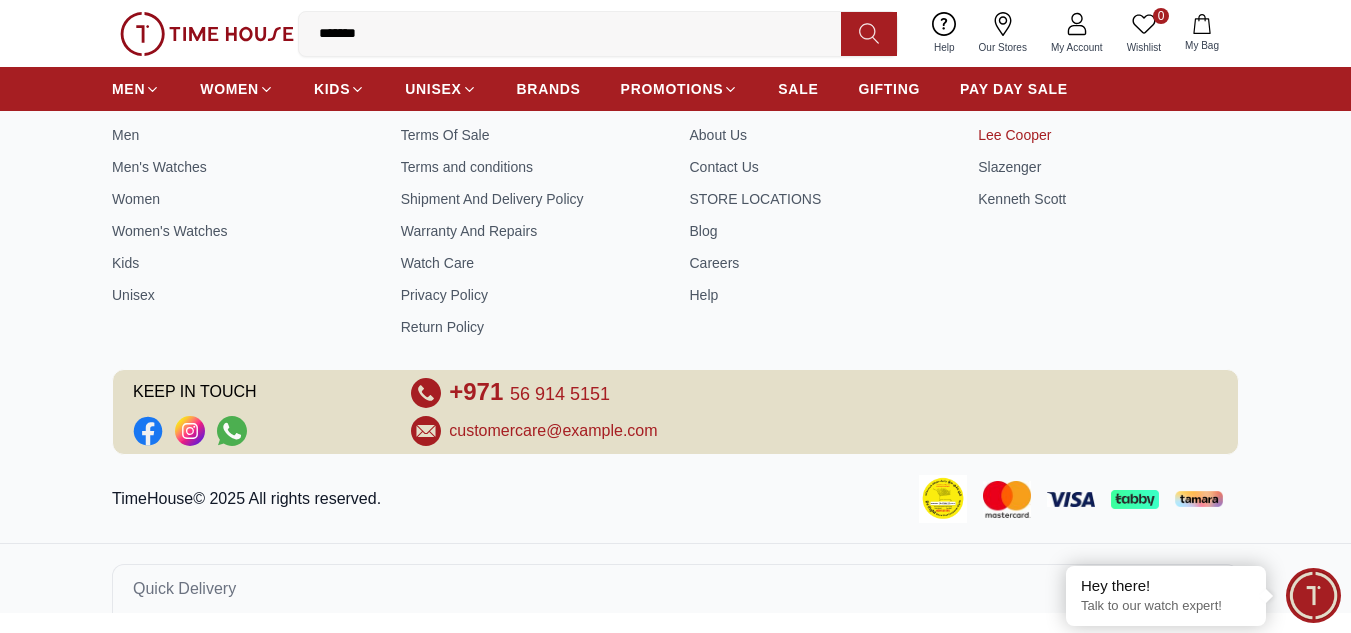 click on "Lee Cooper" at bounding box center (1108, 135) 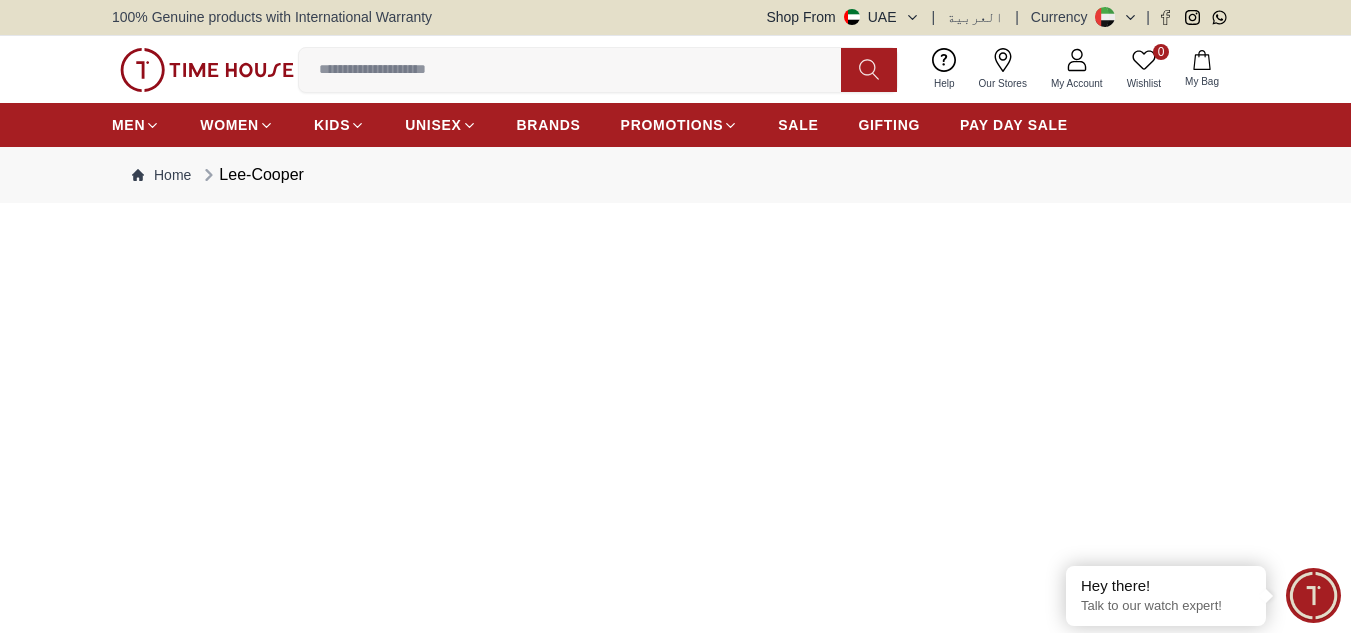 scroll, scrollTop: 0, scrollLeft: 0, axis: both 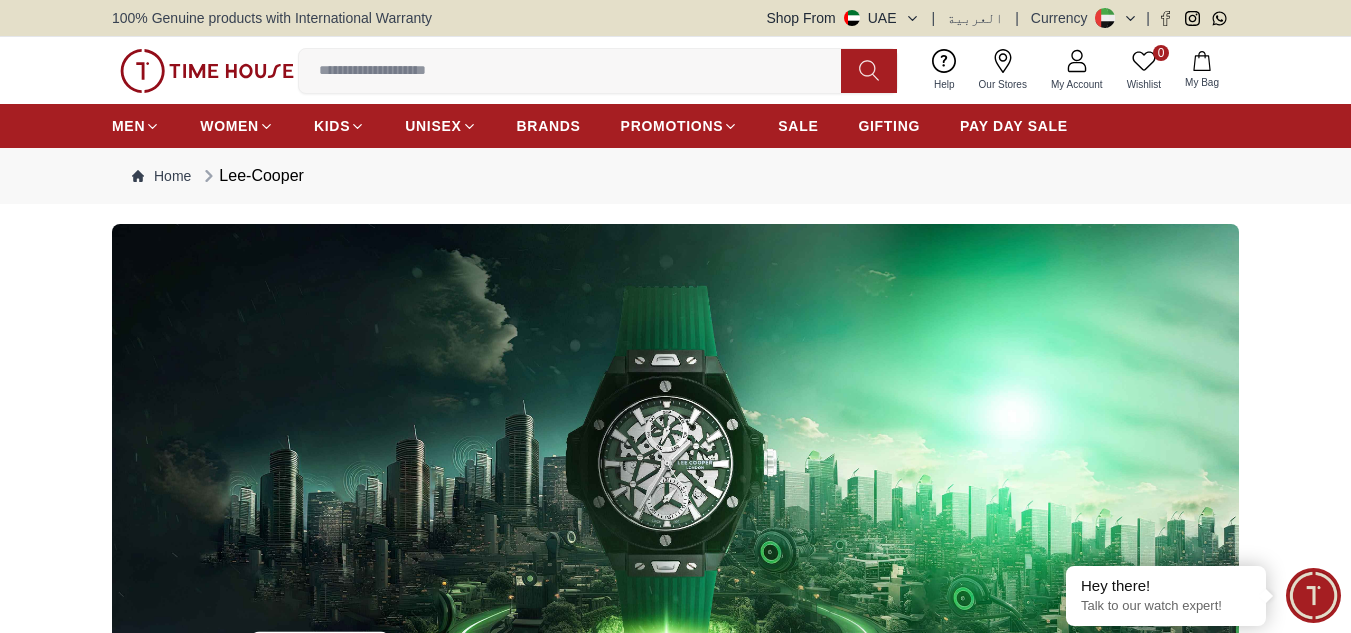 click at bounding box center [675, 444] 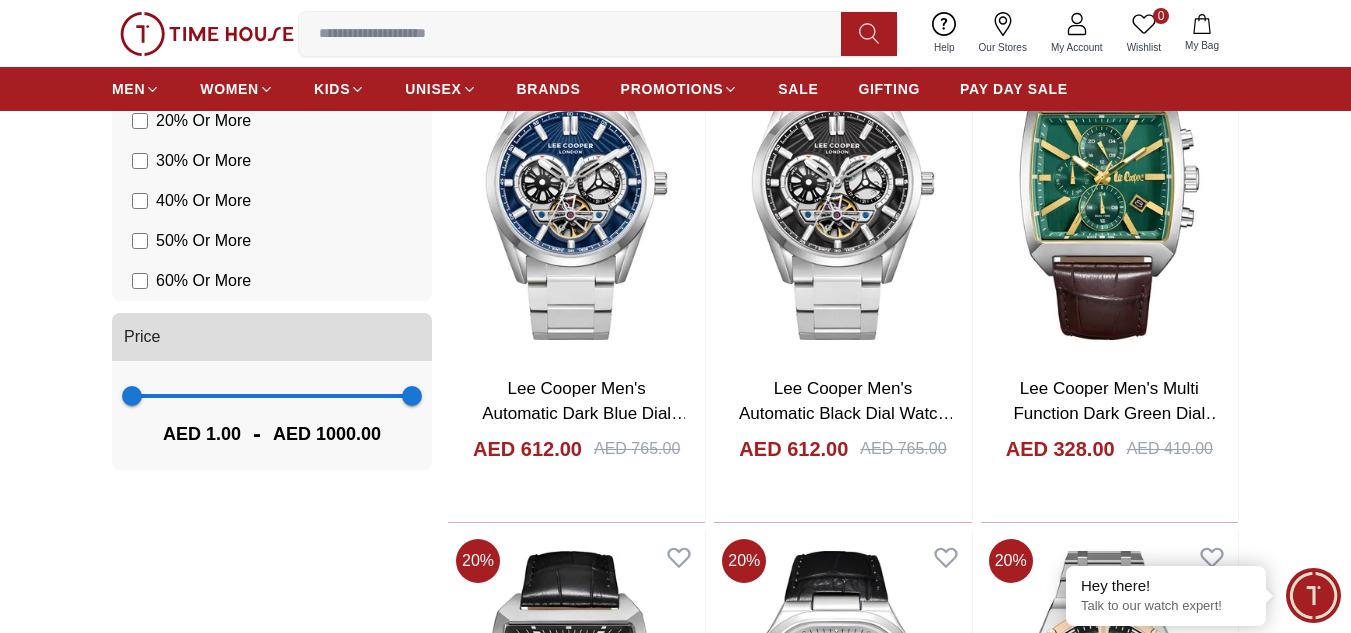 scroll, scrollTop: 2000, scrollLeft: 0, axis: vertical 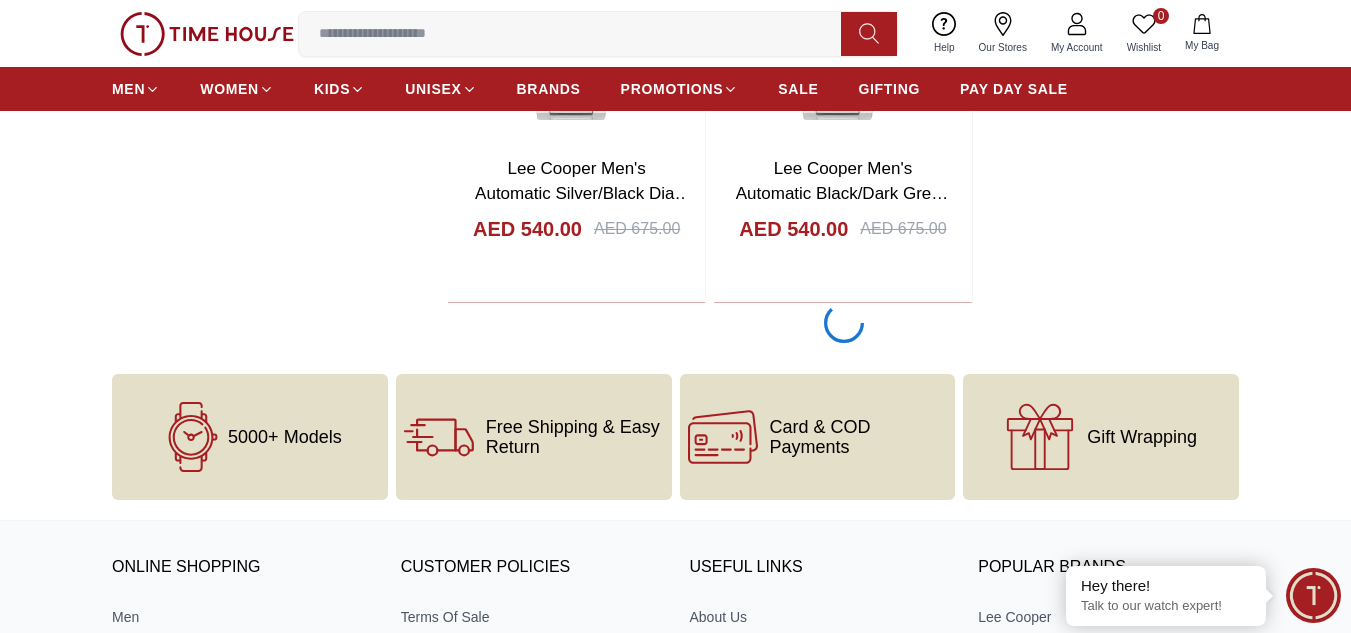 click at bounding box center [578, 34] 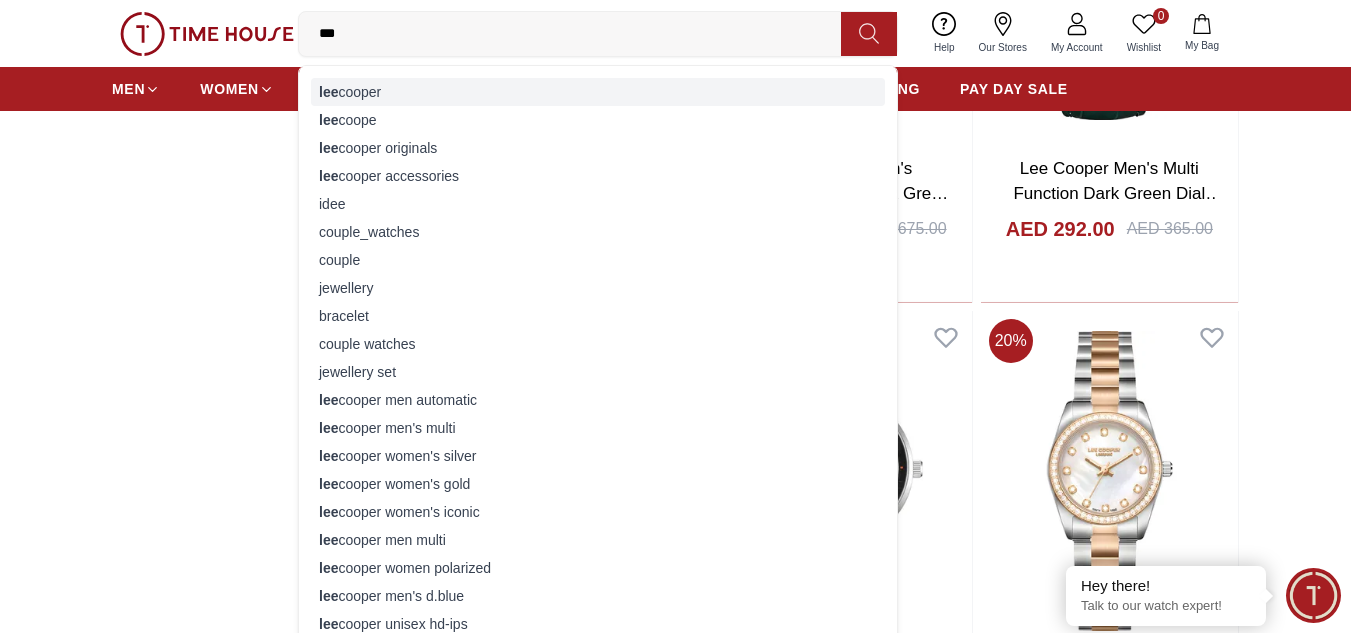 type on "***" 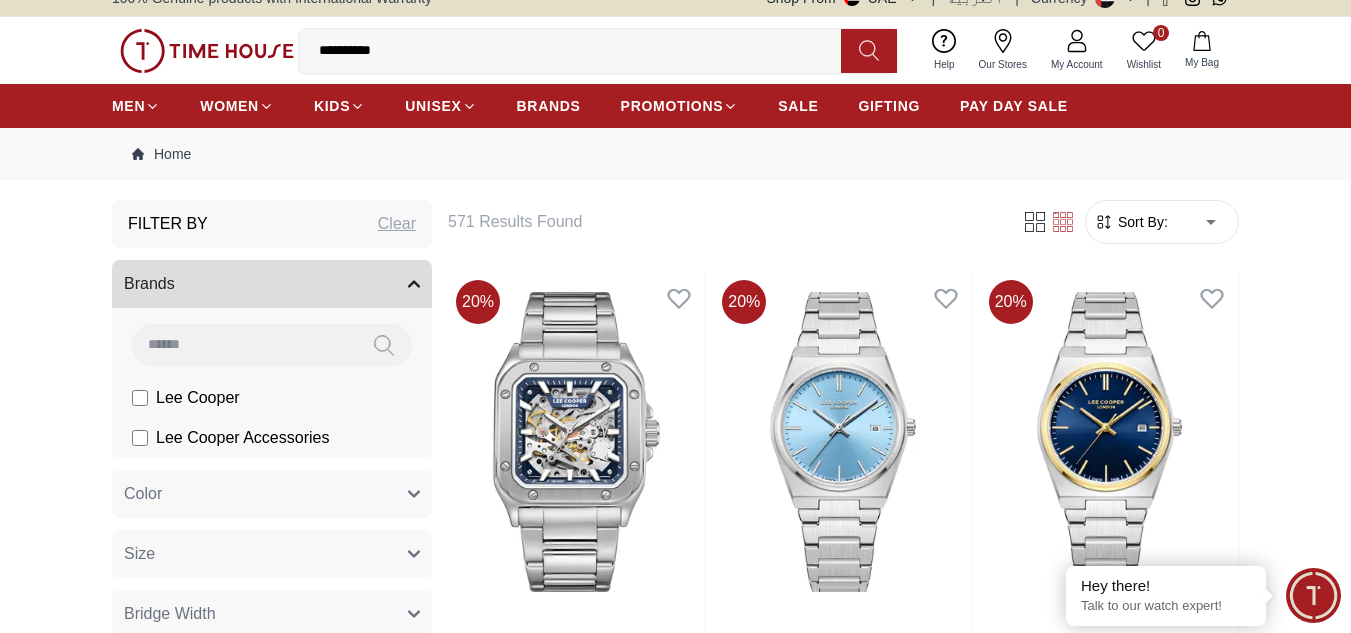 scroll, scrollTop: 0, scrollLeft: 0, axis: both 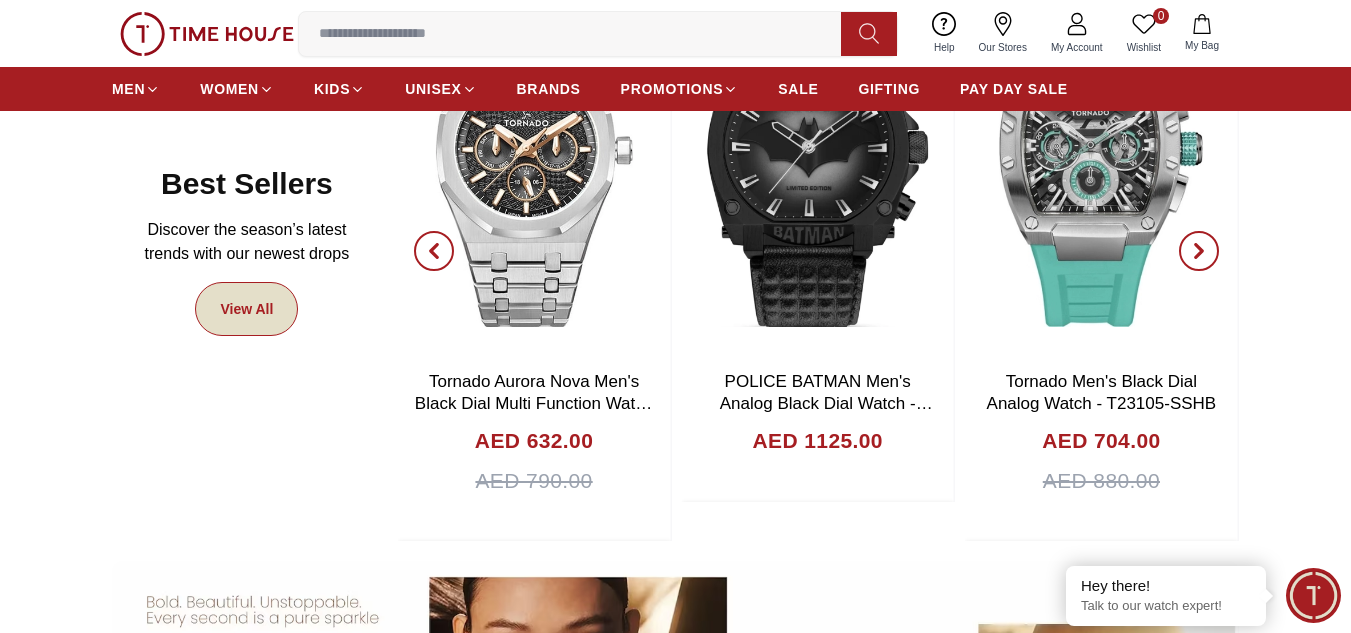 click on "View All" at bounding box center (246, 309) 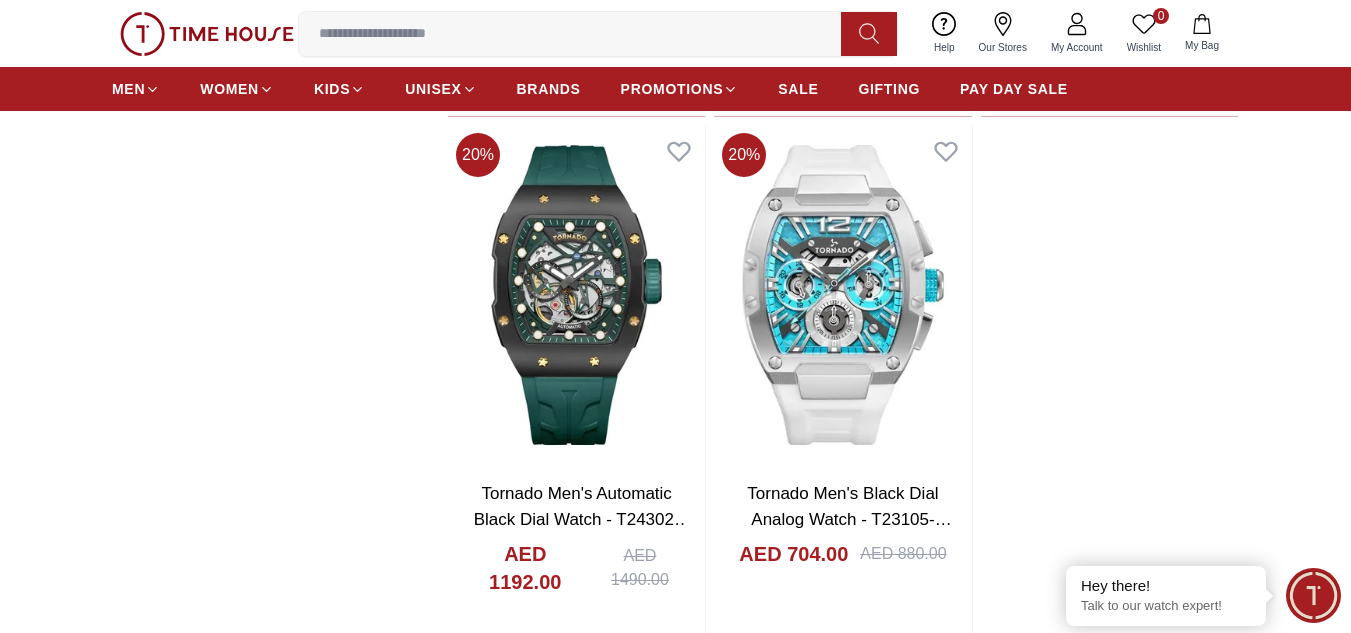 scroll, scrollTop: 3300, scrollLeft: 0, axis: vertical 